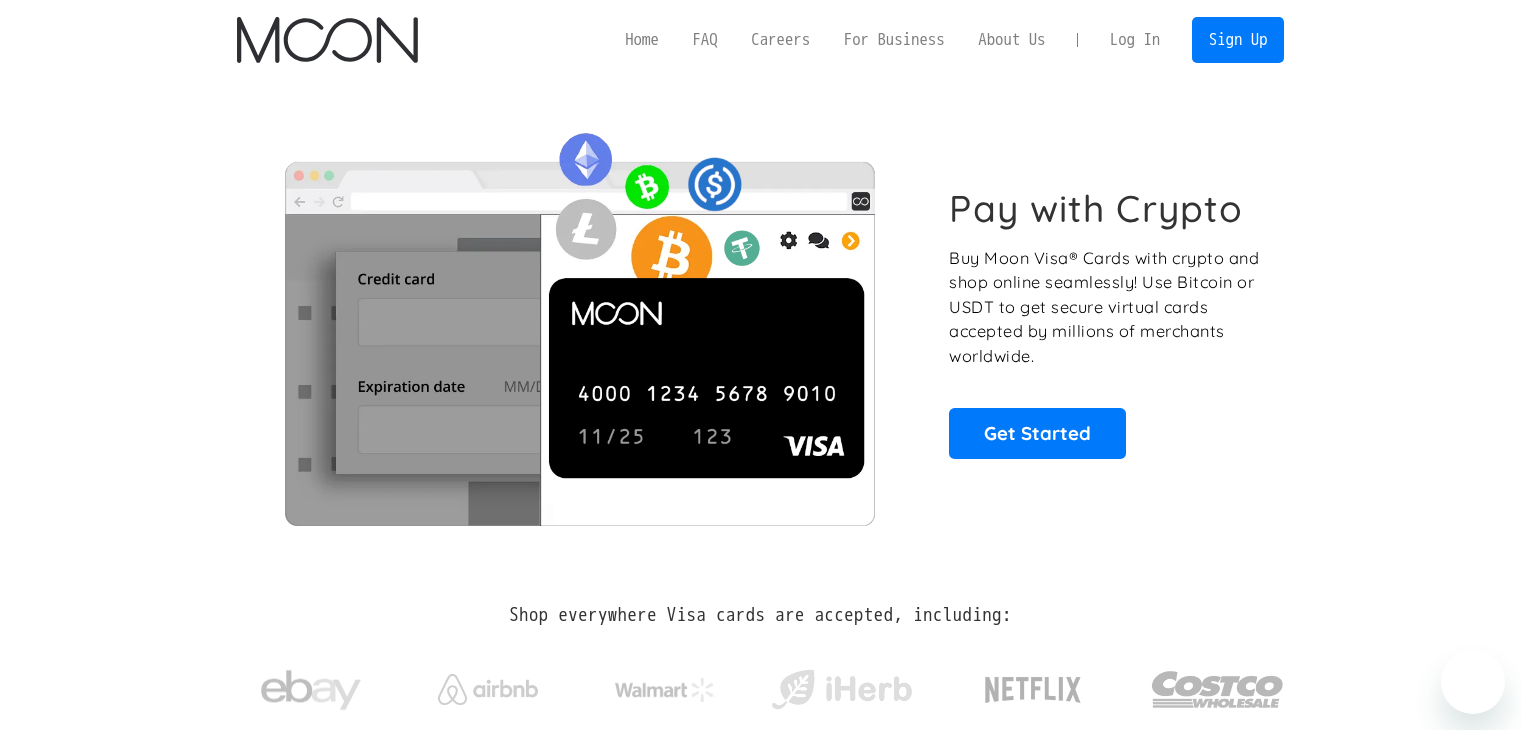scroll, scrollTop: 0, scrollLeft: 0, axis: both 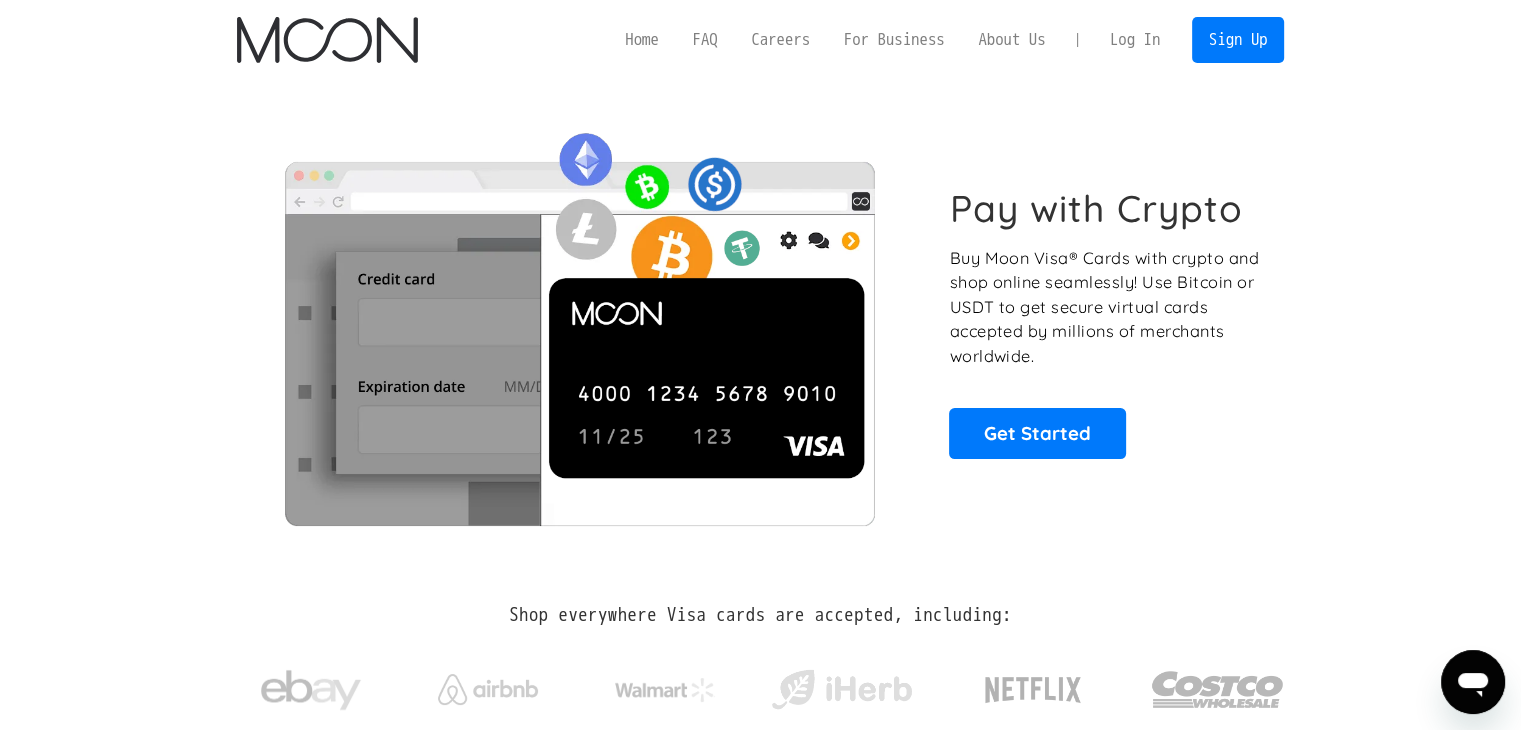 click on "Log In" at bounding box center [1135, 40] 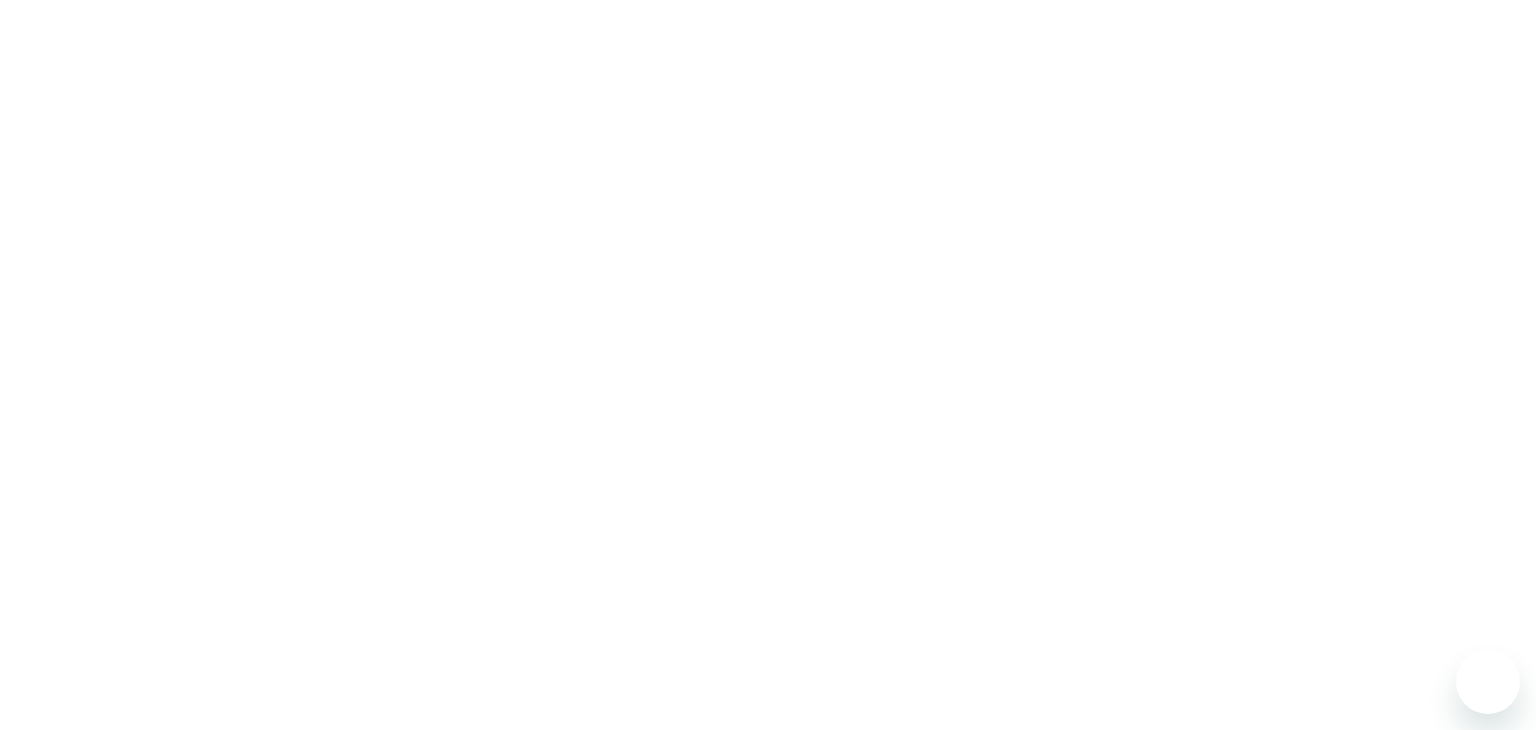 scroll, scrollTop: 0, scrollLeft: 0, axis: both 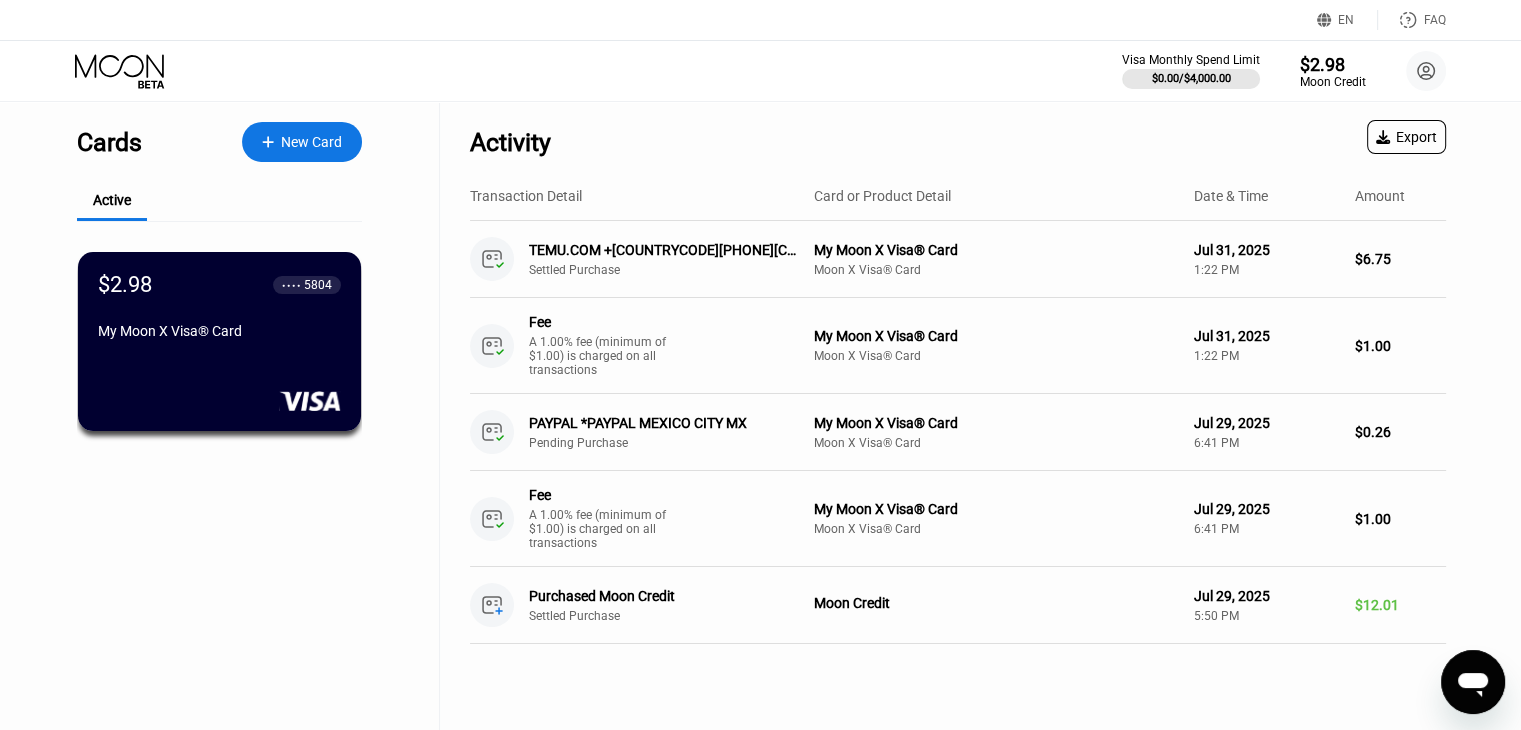 click on "New Card" at bounding box center [302, 142] 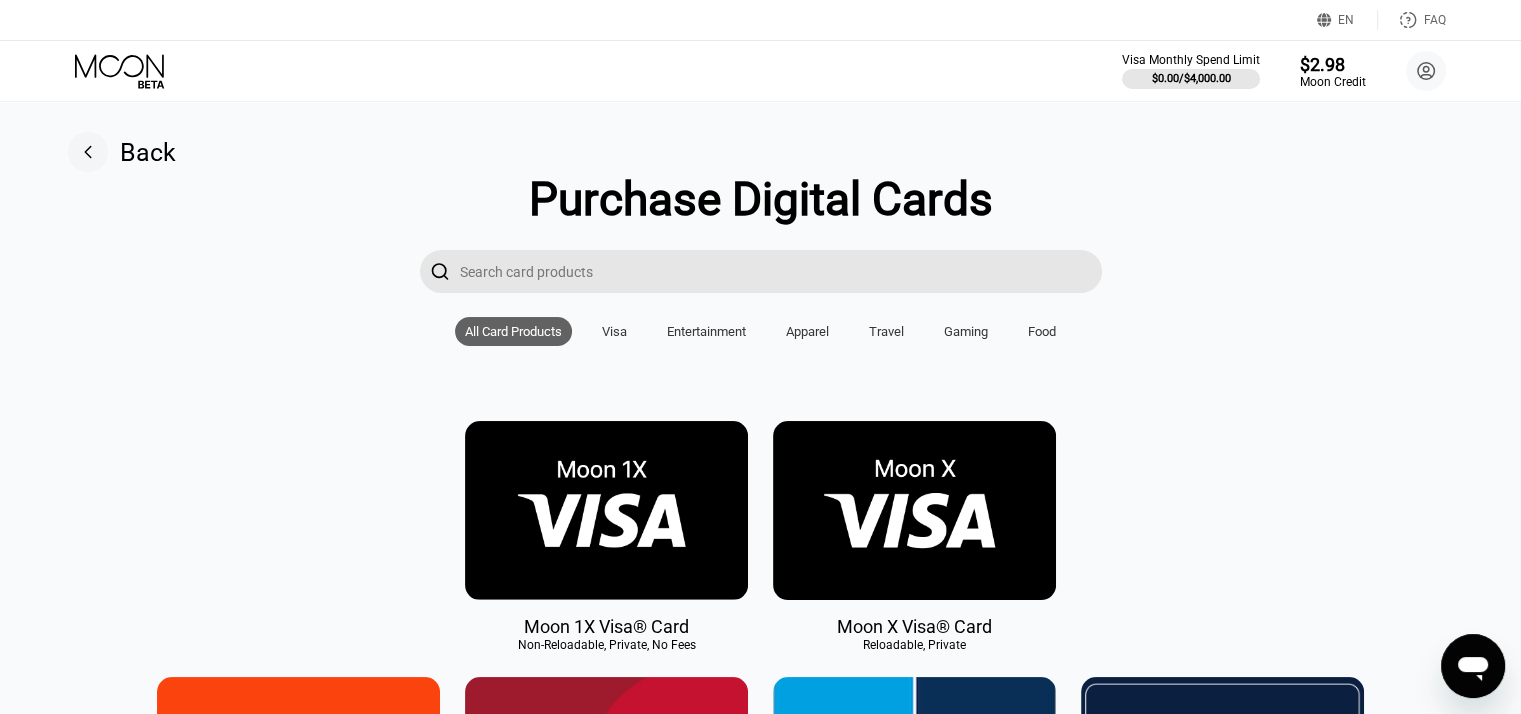 click at bounding box center (914, 510) 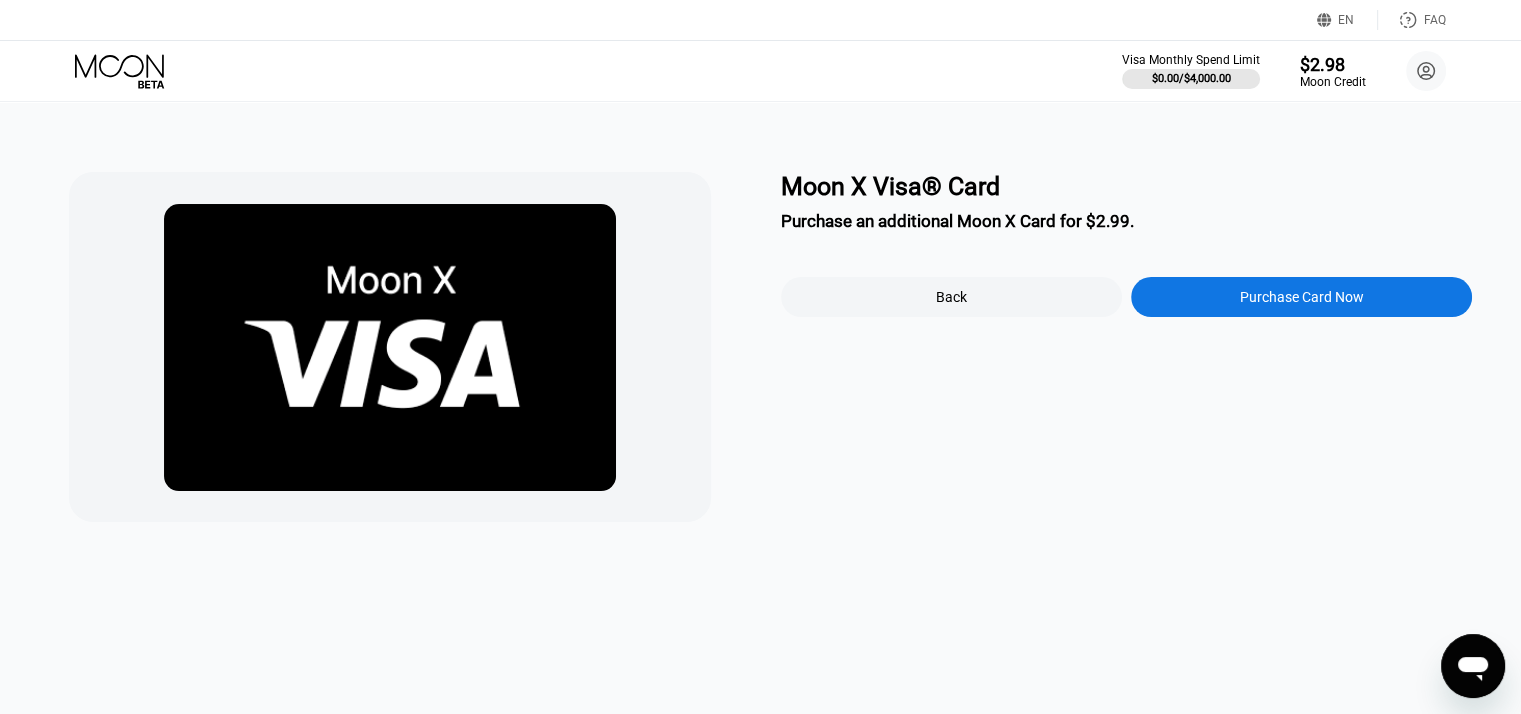 click 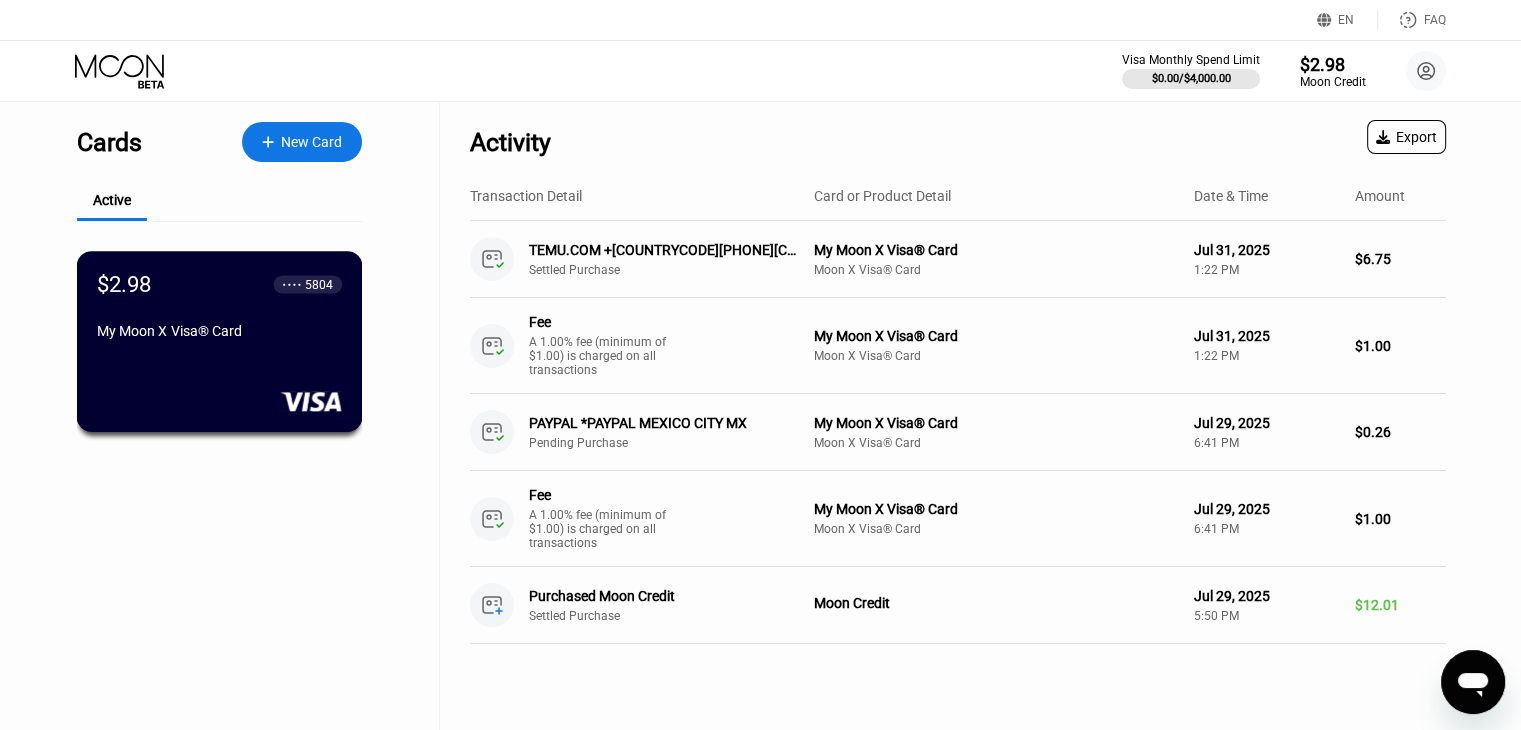 click on "My Moon X Visa® Card" at bounding box center [219, 331] 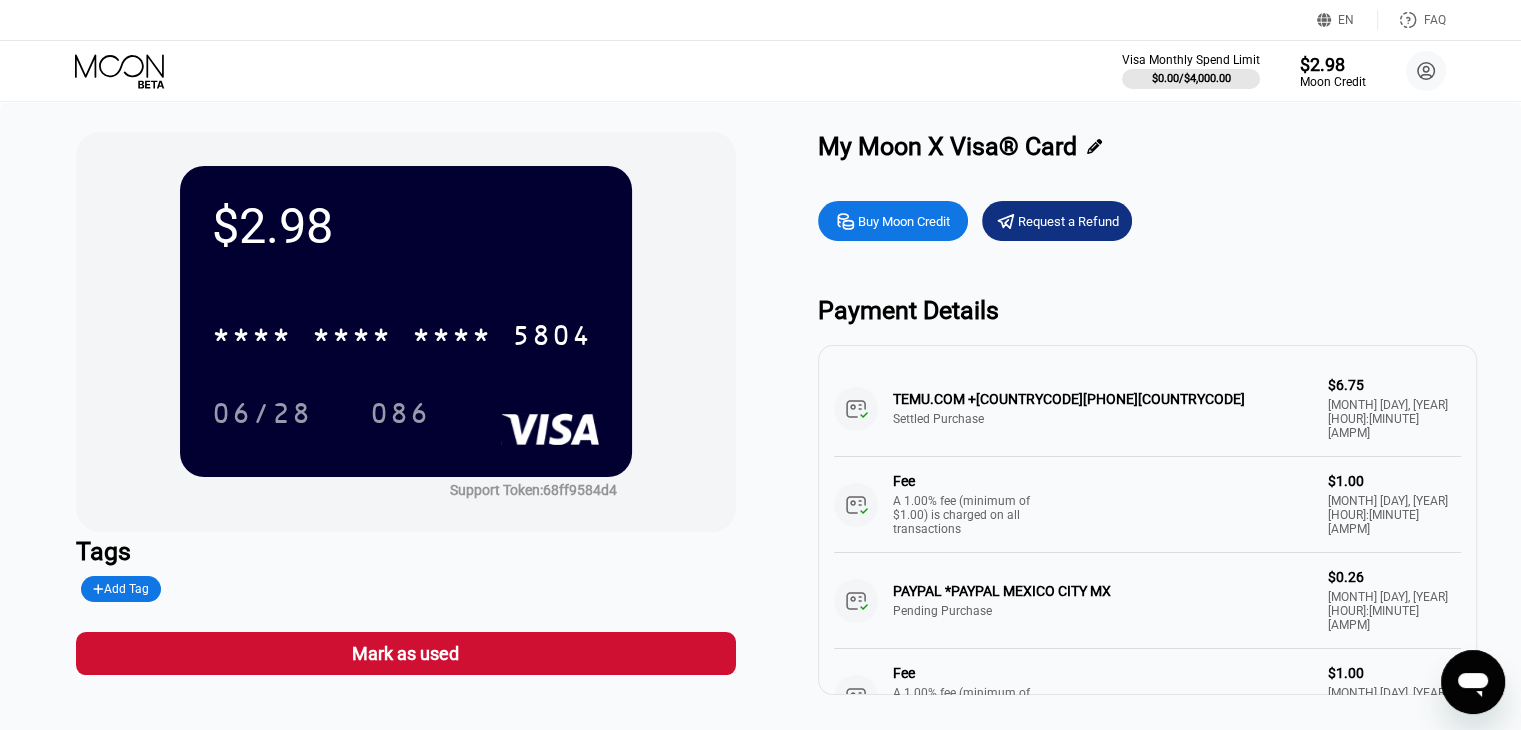 click on "Buy Moon Credit" at bounding box center [904, 221] 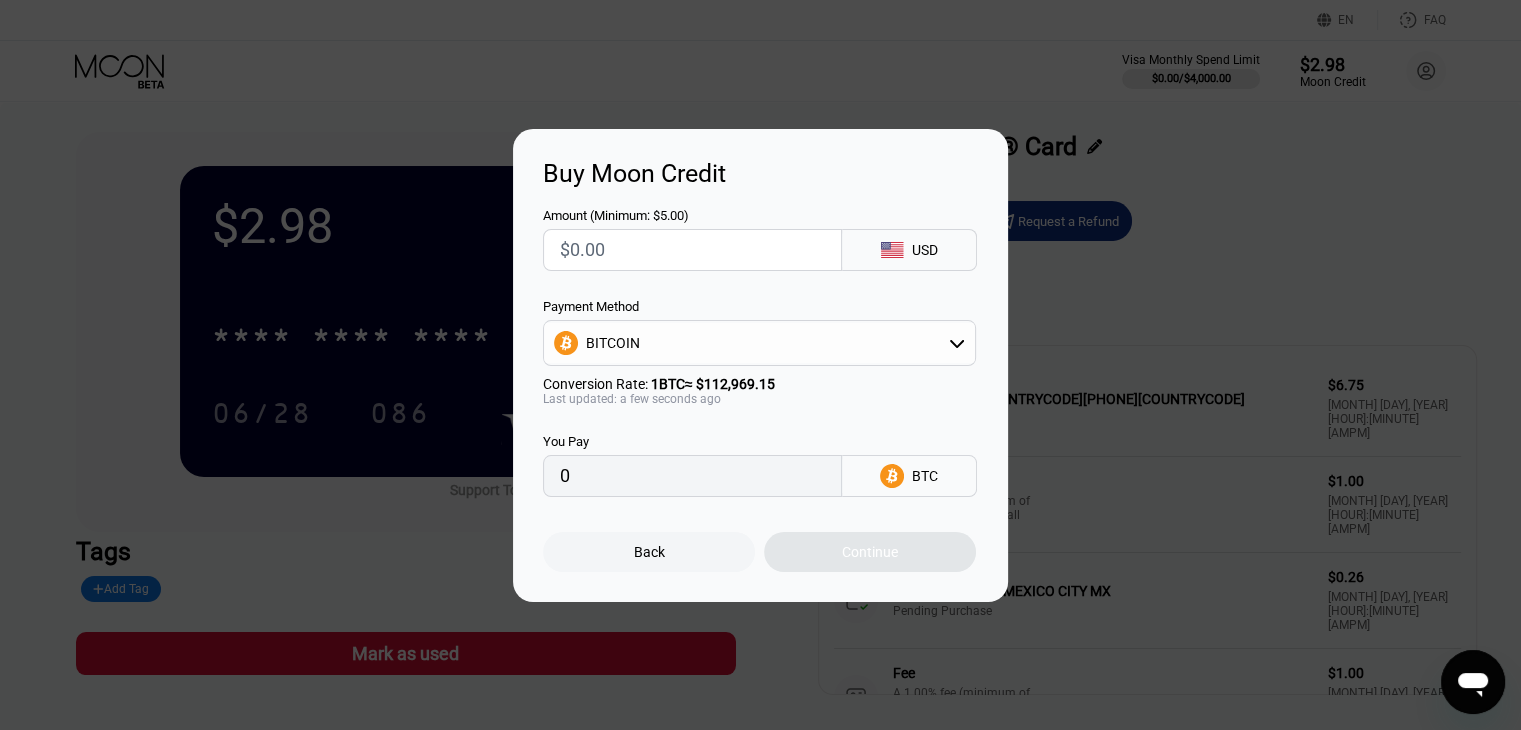 click at bounding box center (692, 250) 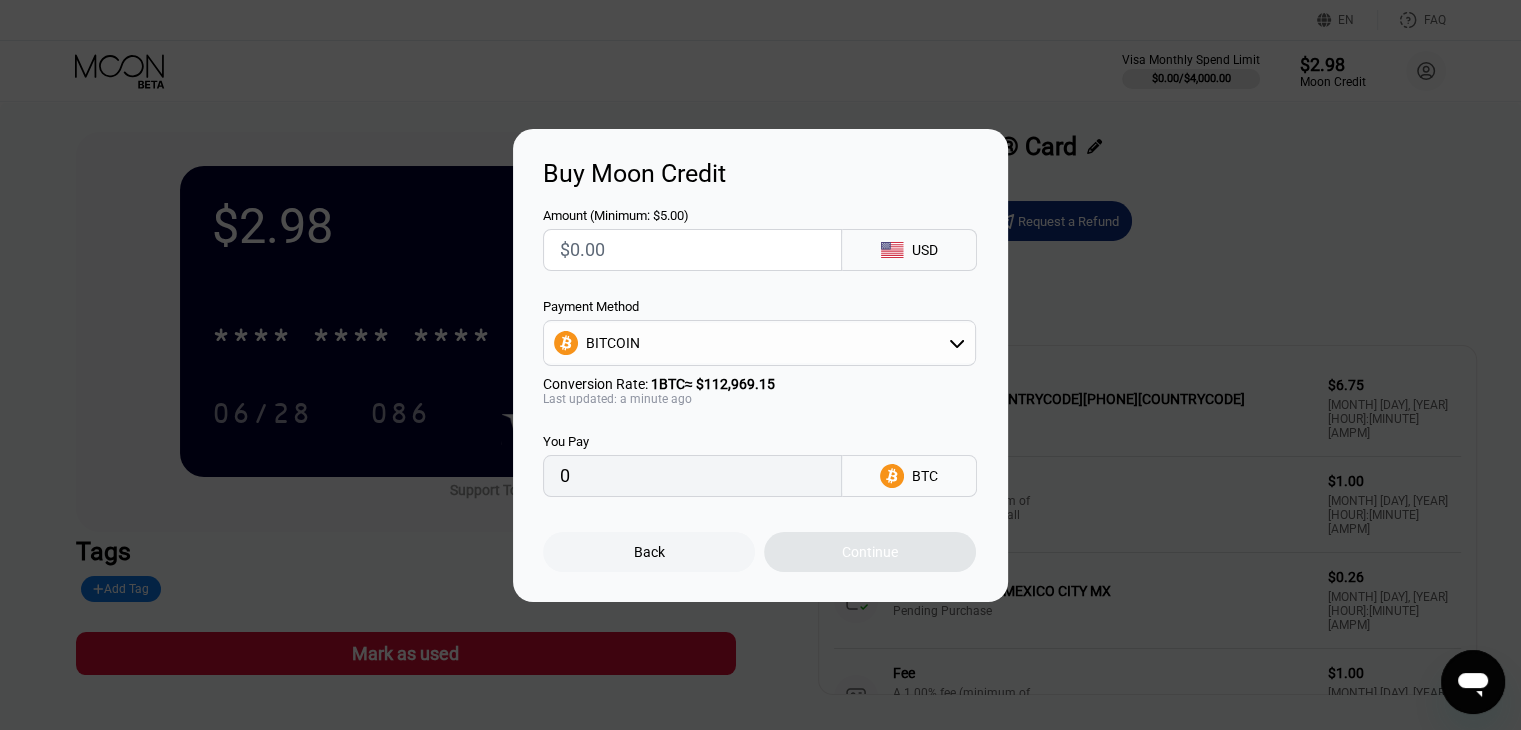 click on "Buy Moon Credit Amount (Minimum: $5.00) USD Payment Method BITCOIN Conversion Rate:   1  BTC  ≈   $112,969.15 Last updated:   a minute ago You Pay 0 BTC Back Continue" at bounding box center [760, 365] 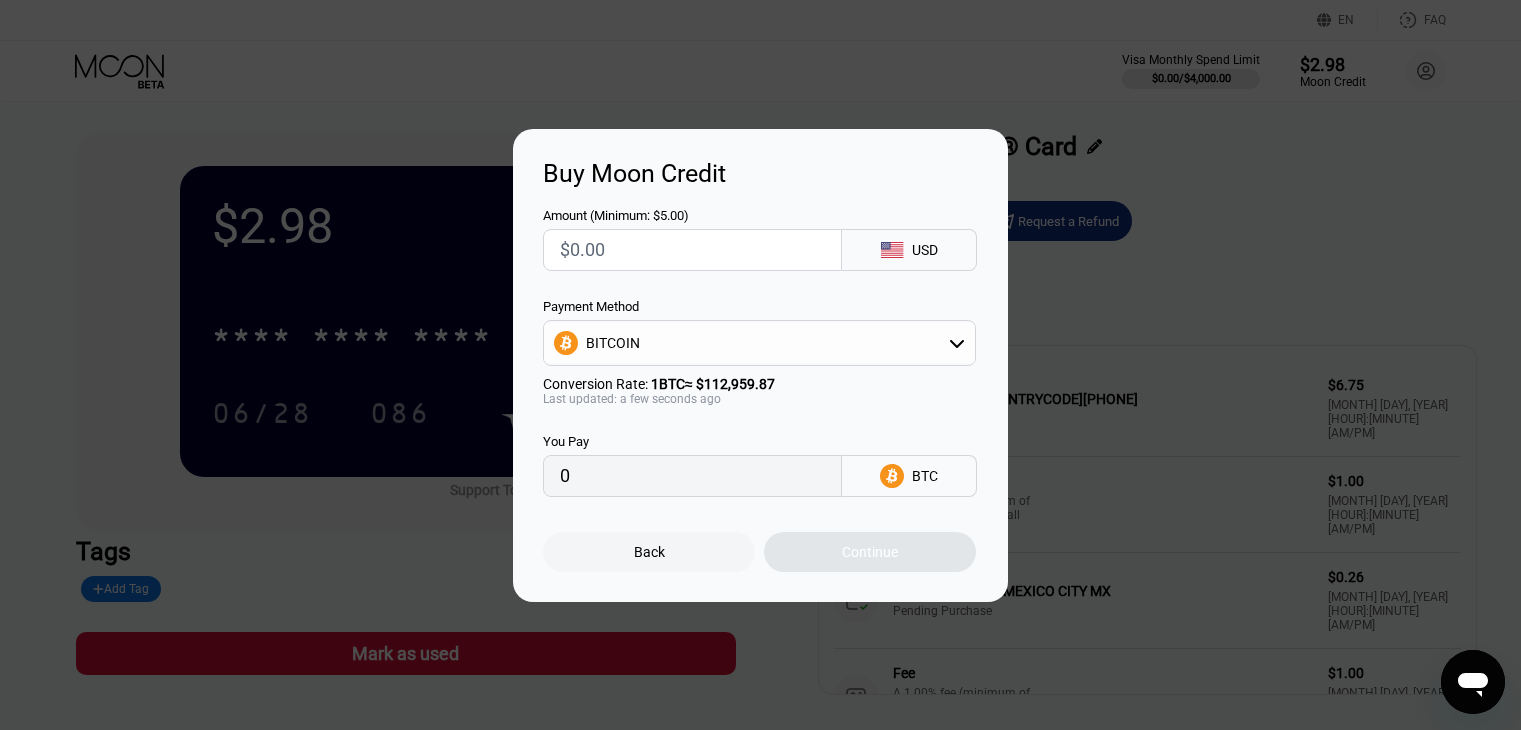 scroll, scrollTop: 0, scrollLeft: 0, axis: both 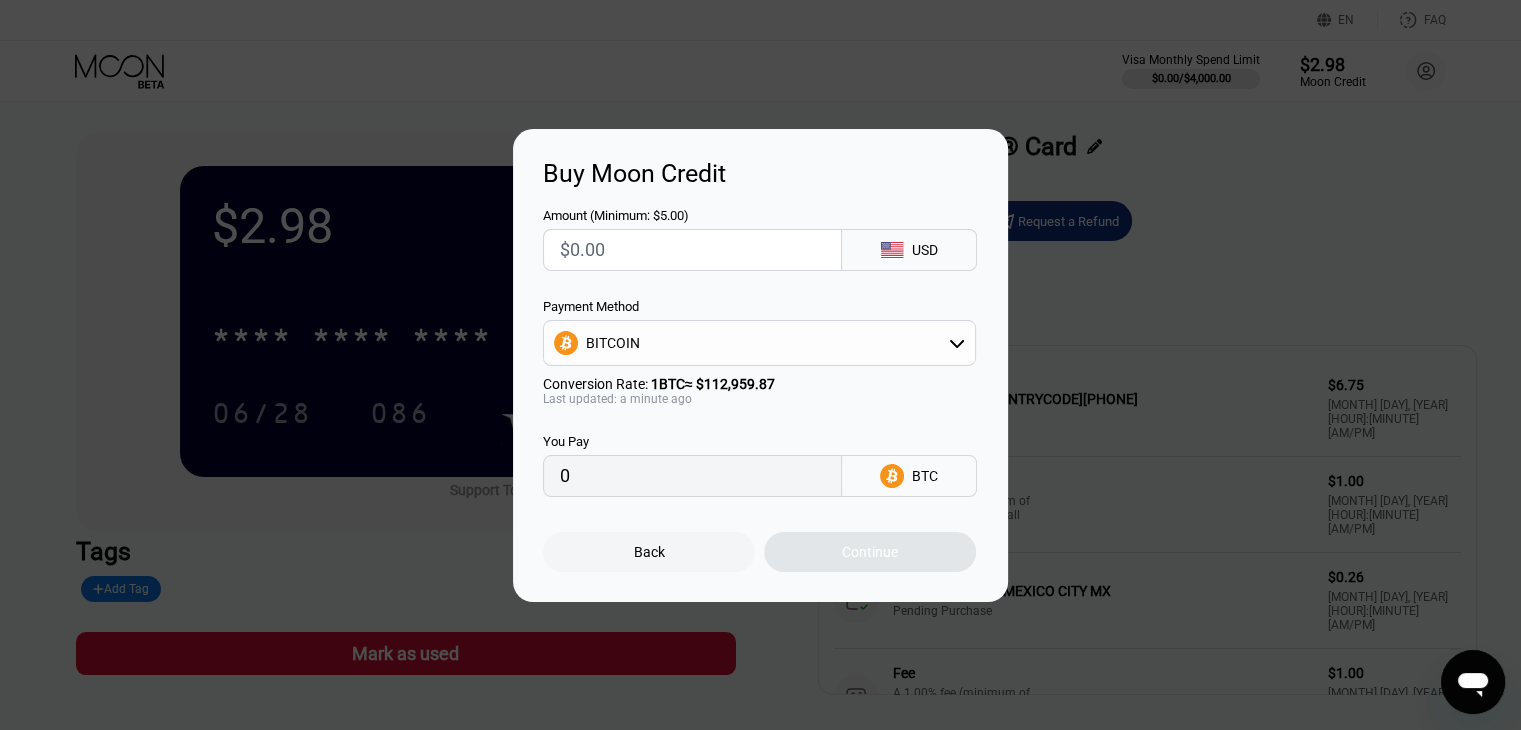 click at bounding box center [692, 250] 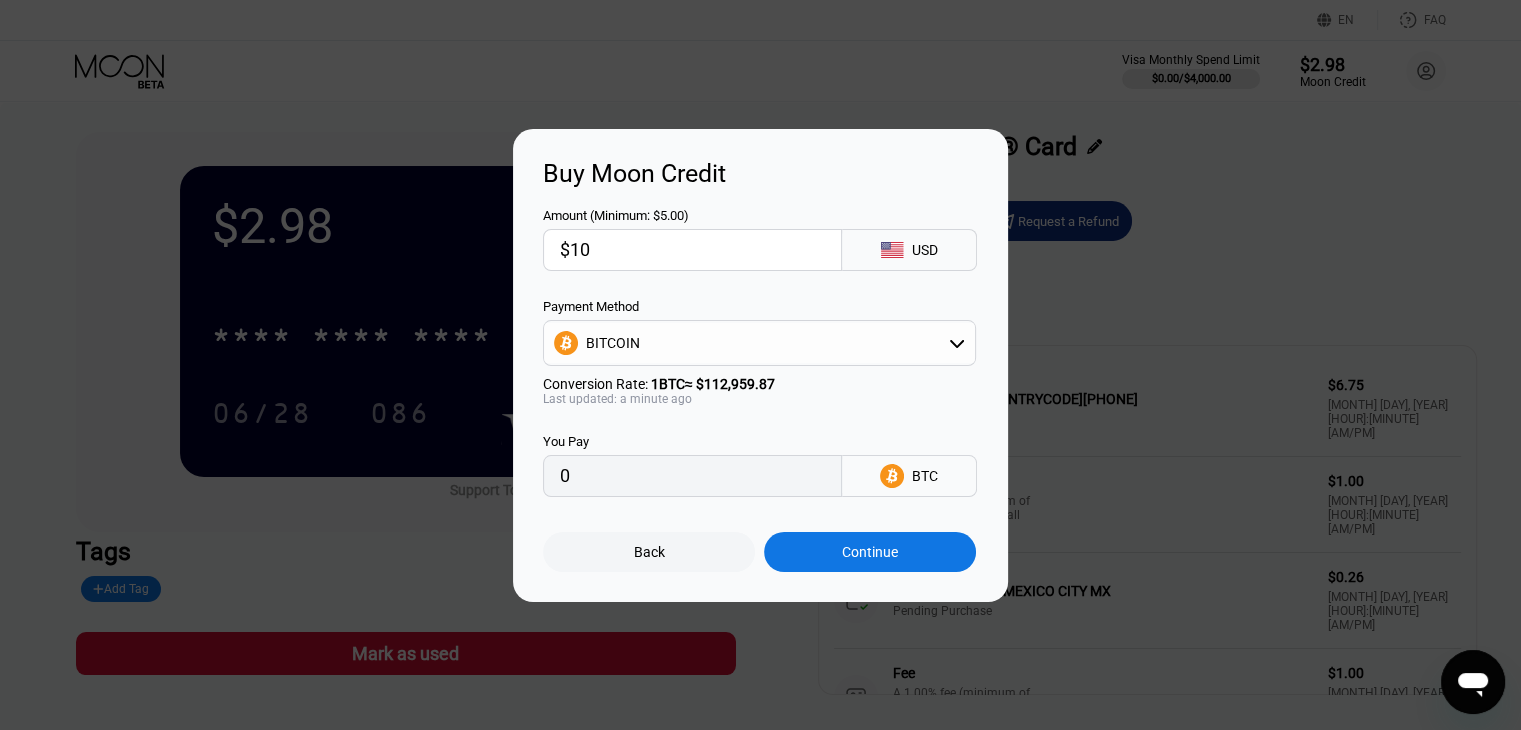 type on "$105" 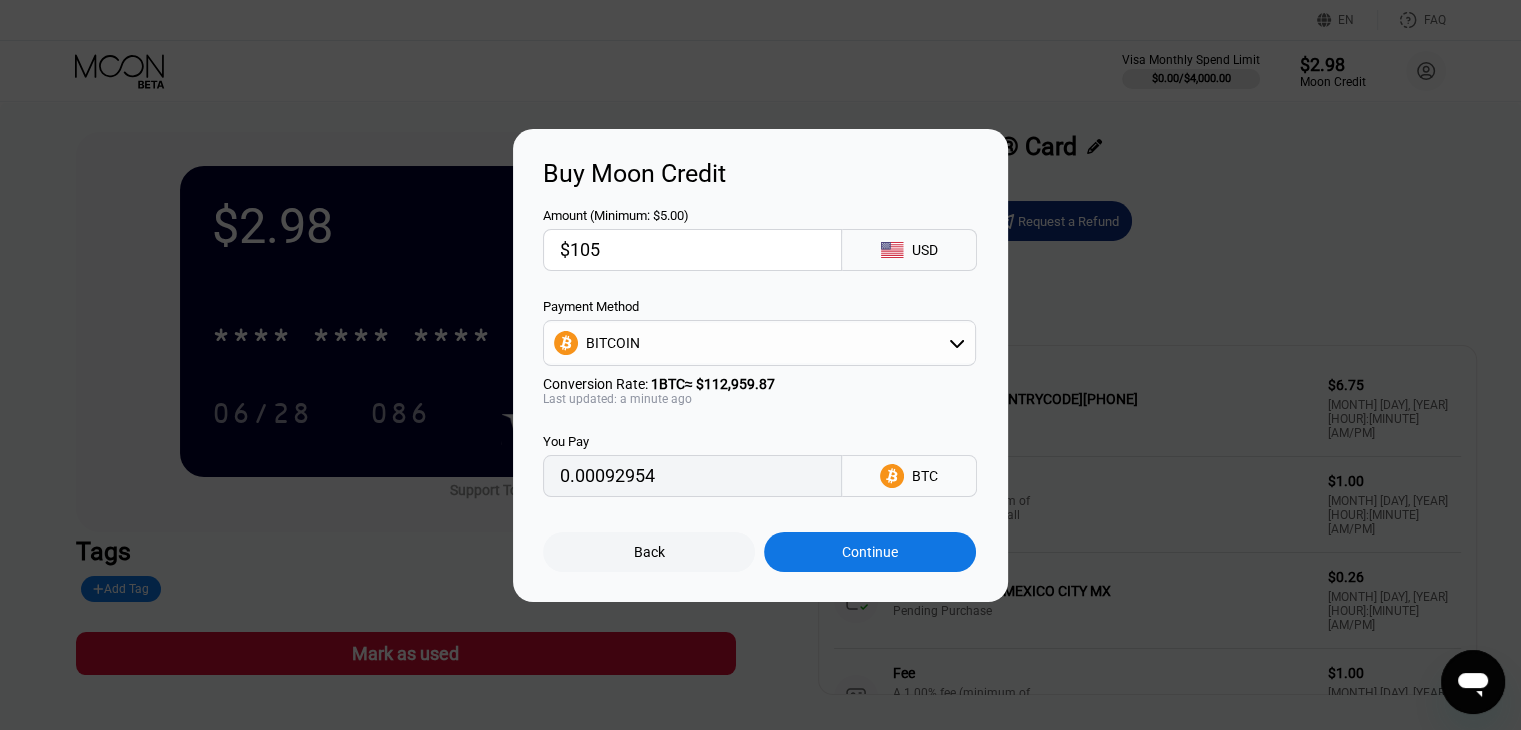 type on "0.00092954" 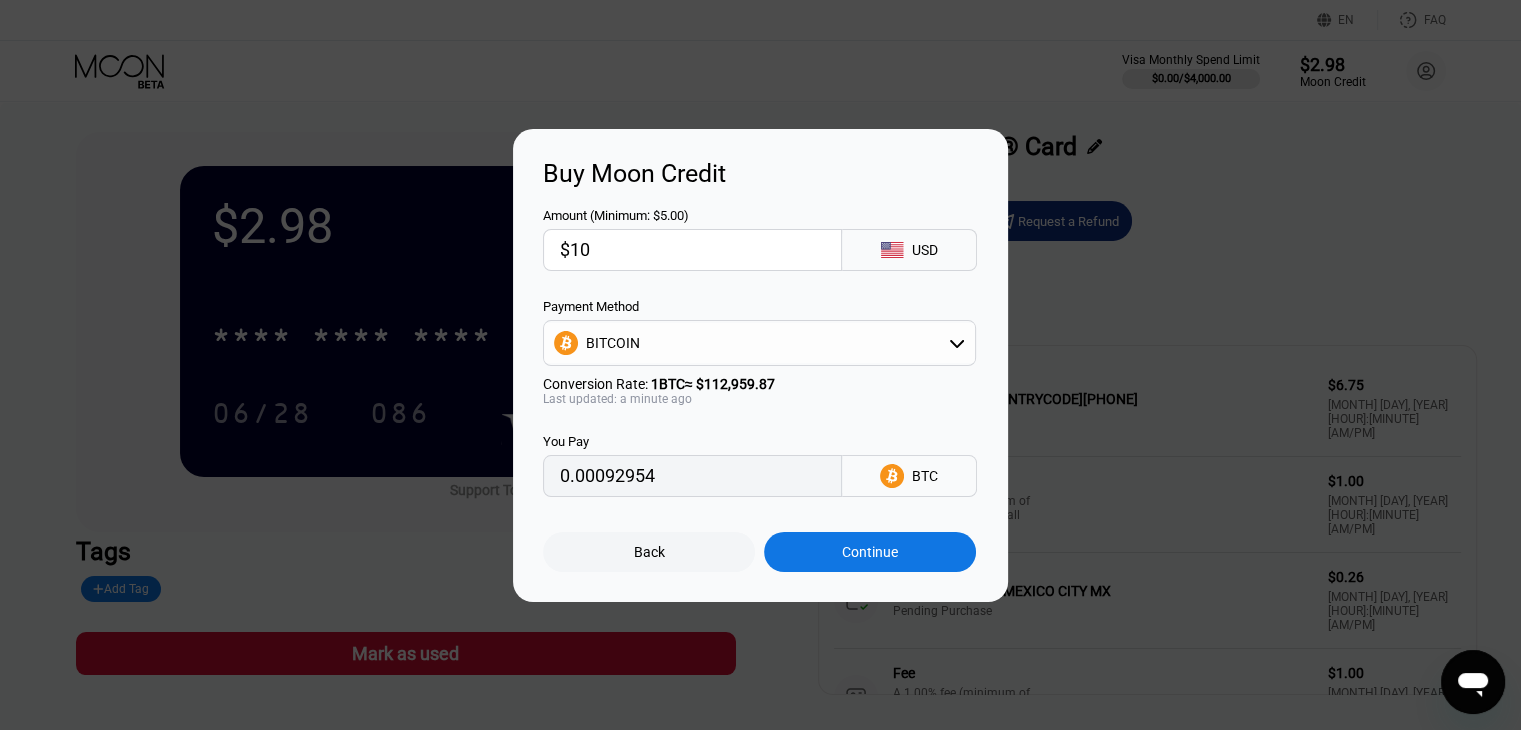 type on "$106" 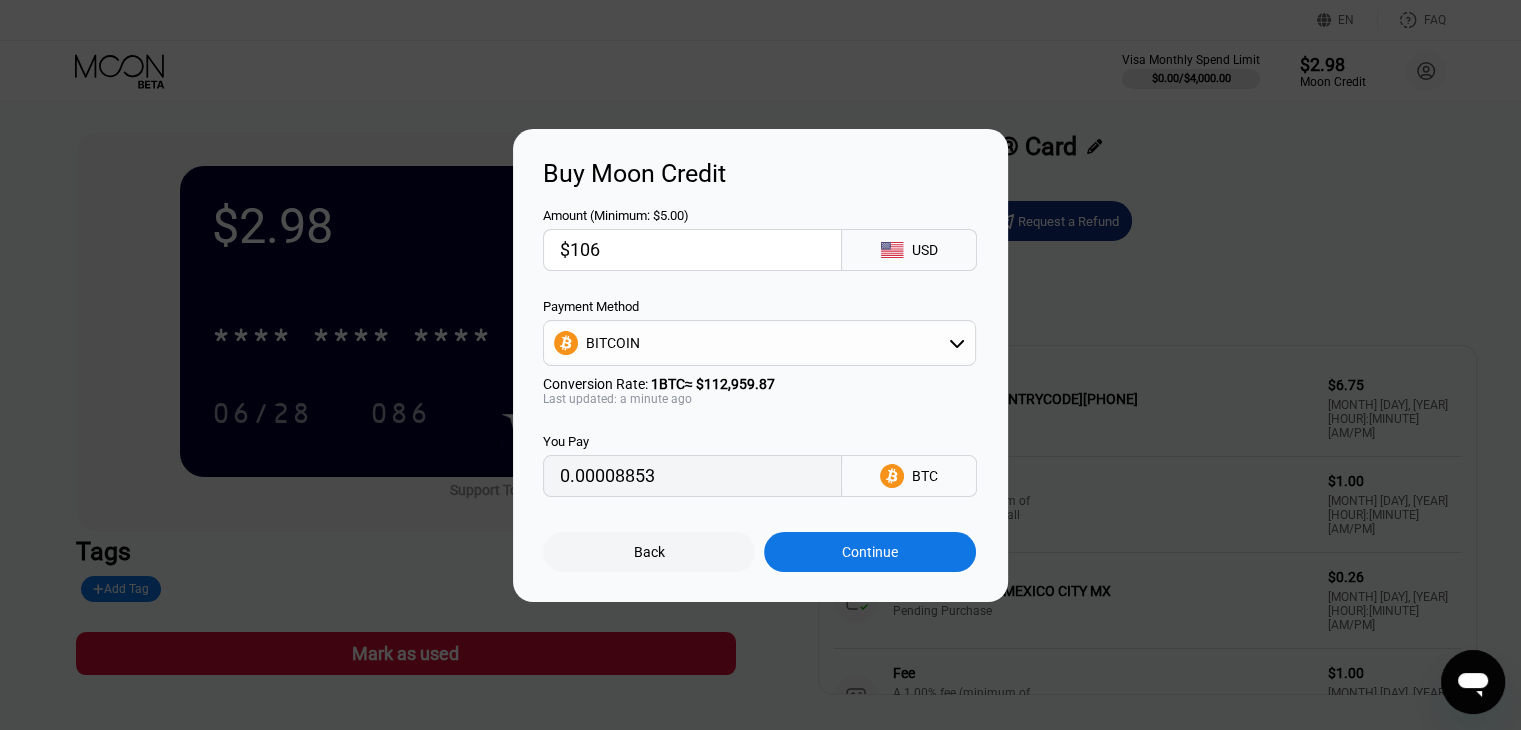 type on "0.00093839" 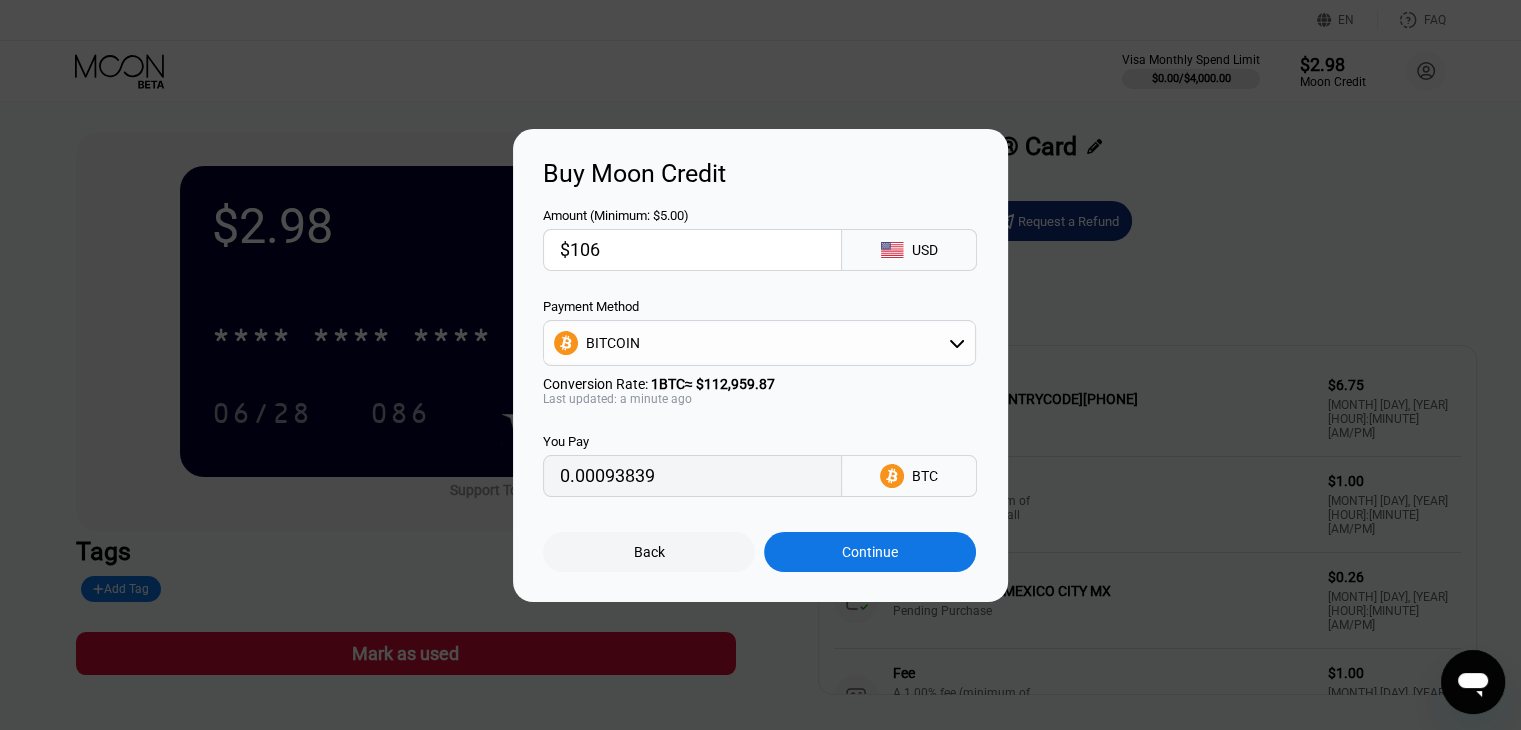 type on "$10" 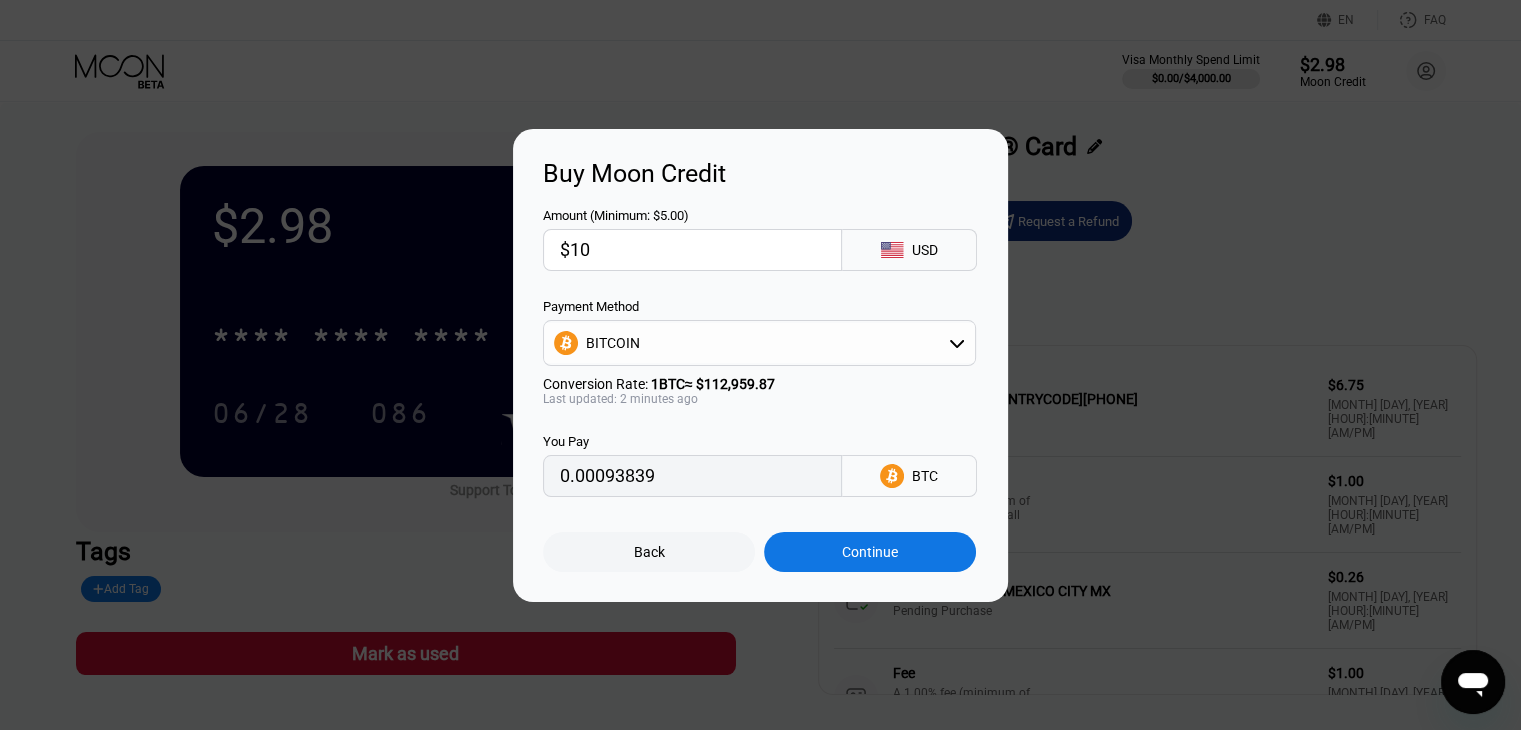 type on "0.00008853" 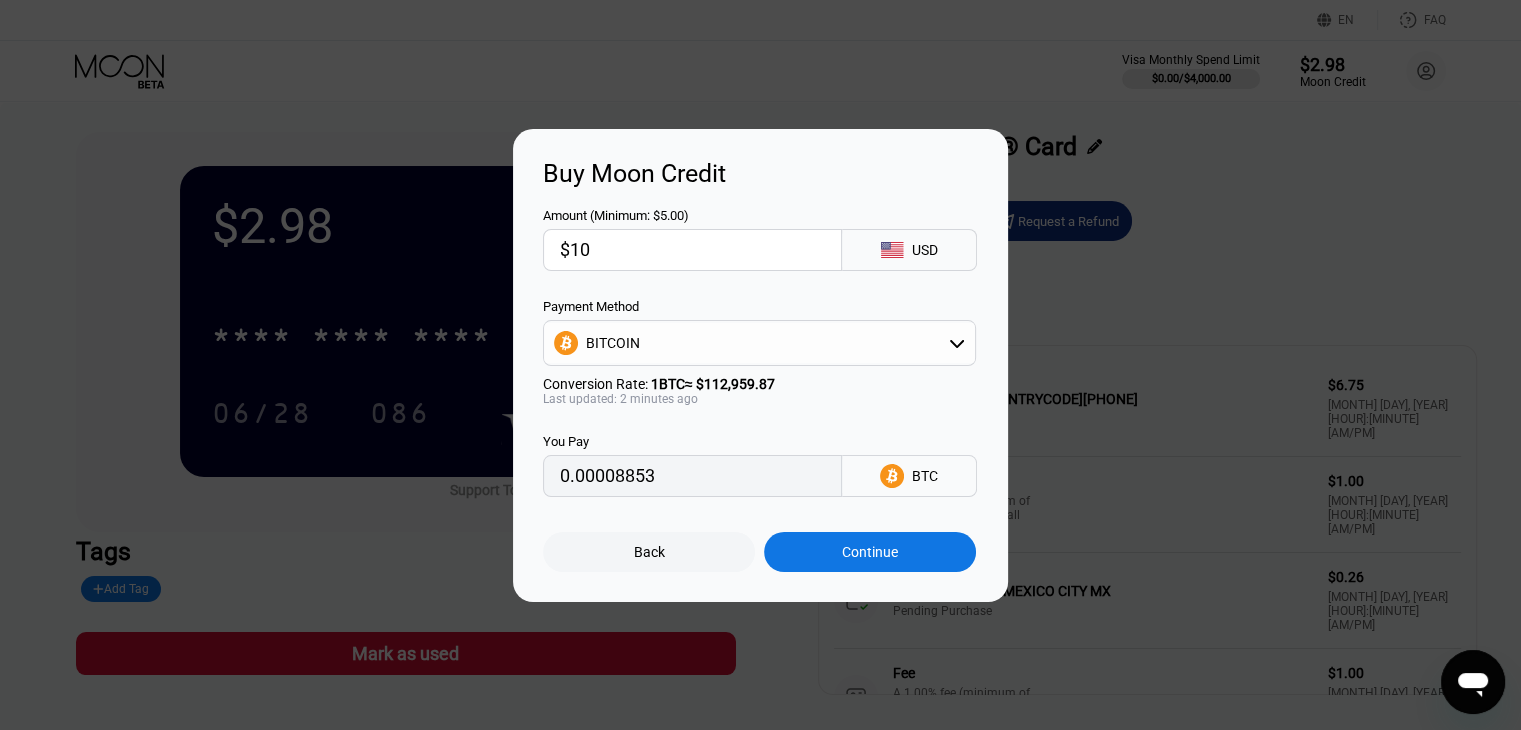 type on "$107" 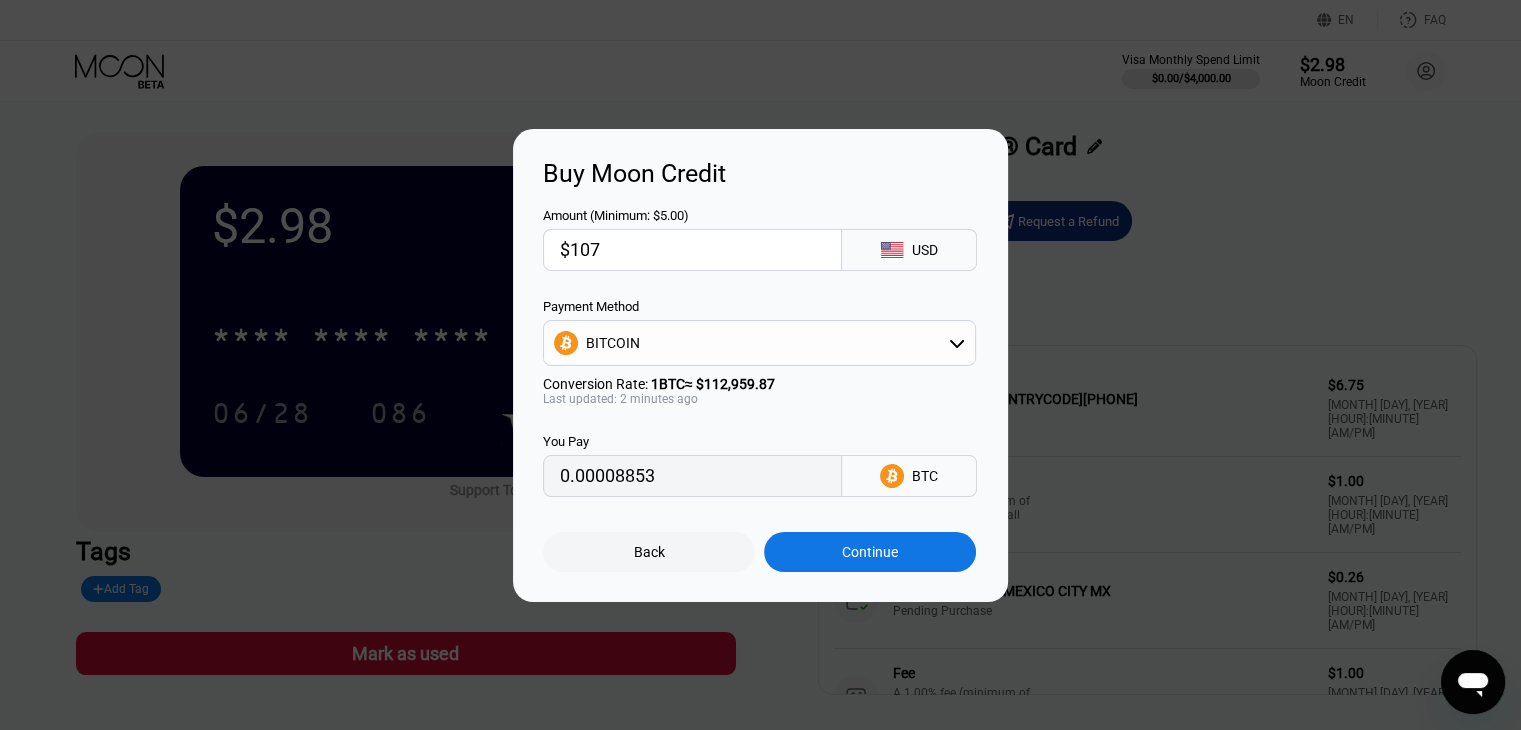 type on "0.00094724" 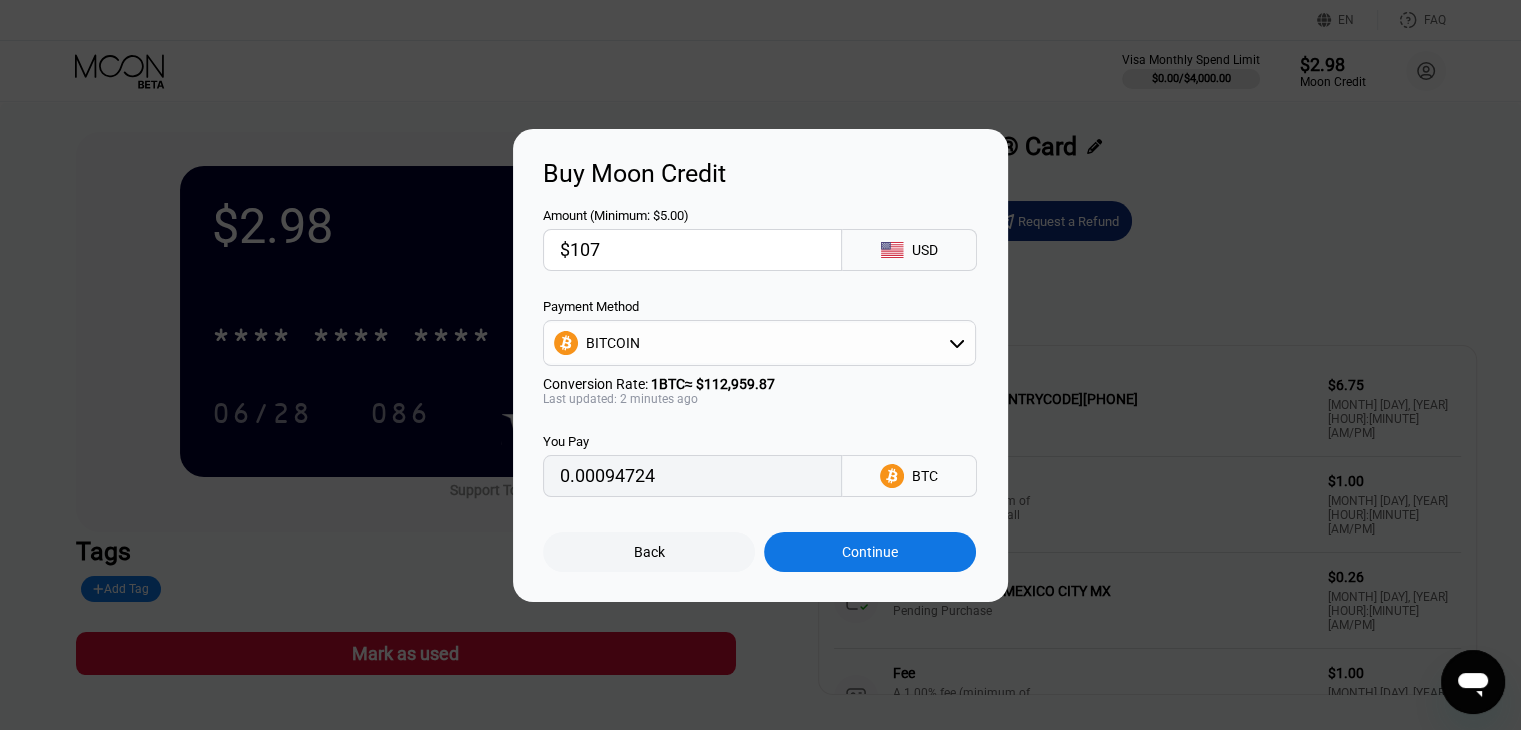 type on "$107" 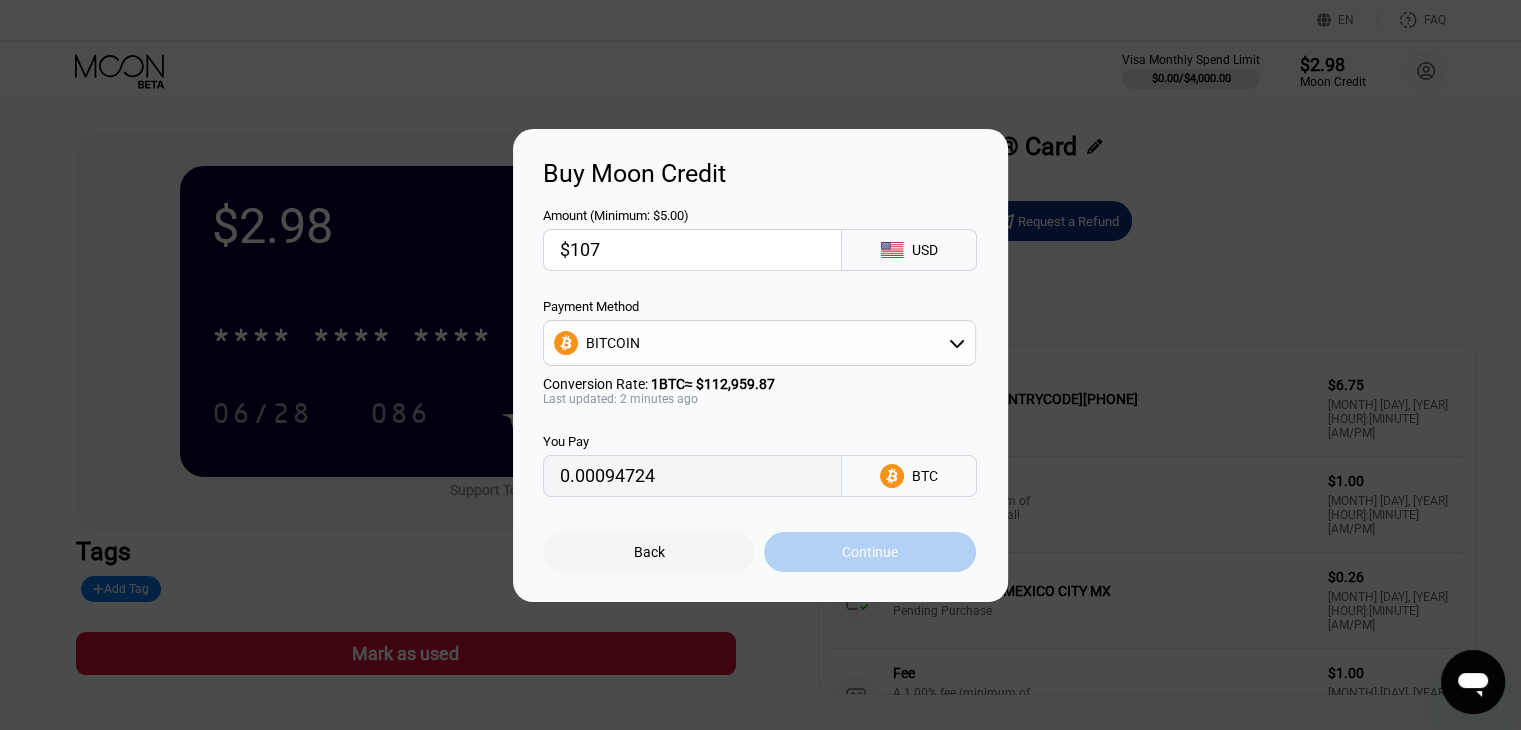click on "Continue" at bounding box center (870, 552) 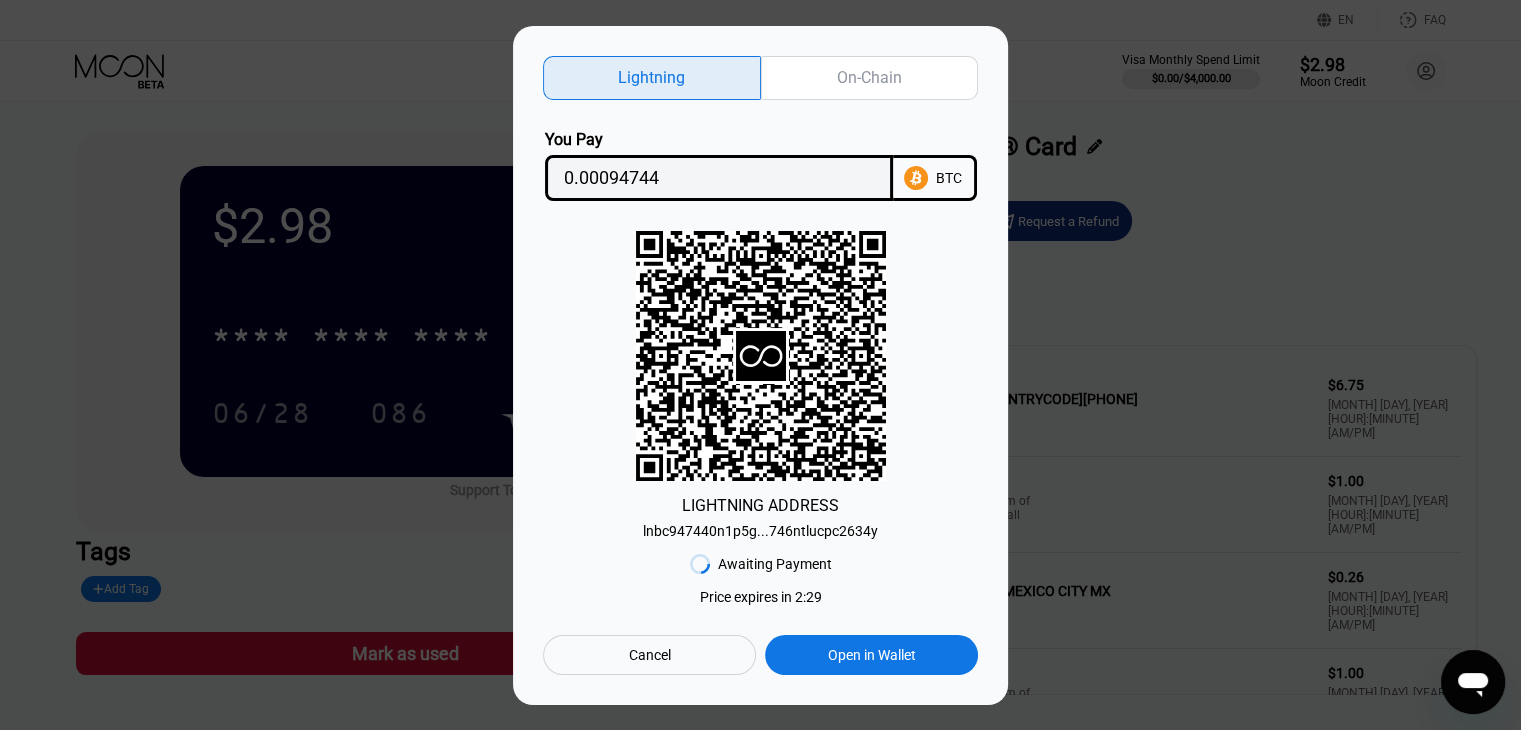 click on "On-Chain" at bounding box center [869, 77] 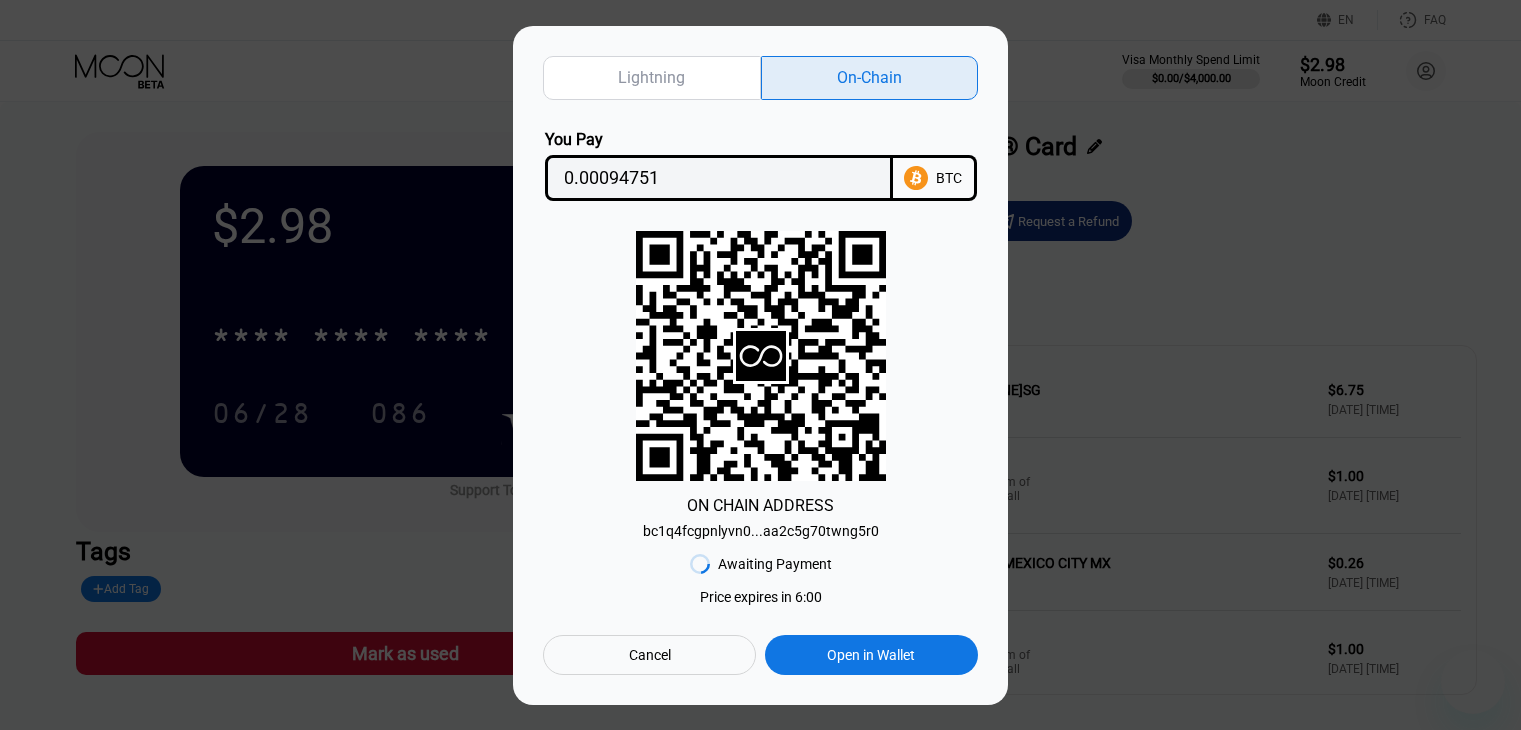 scroll, scrollTop: 0, scrollLeft: 0, axis: both 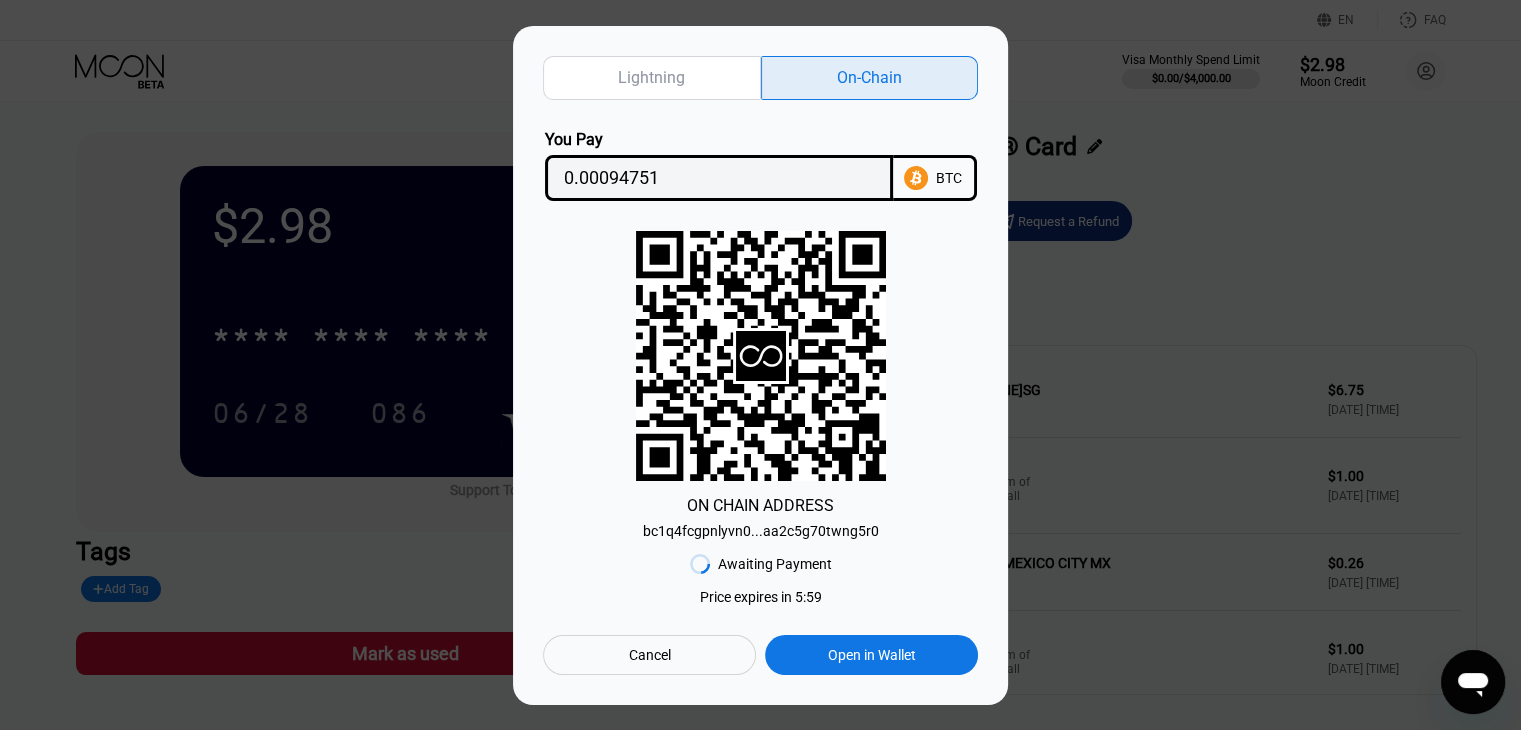 click on "bc1q4fcgpnlyvn0...aa2c5g70twng5r0" at bounding box center (761, 531) 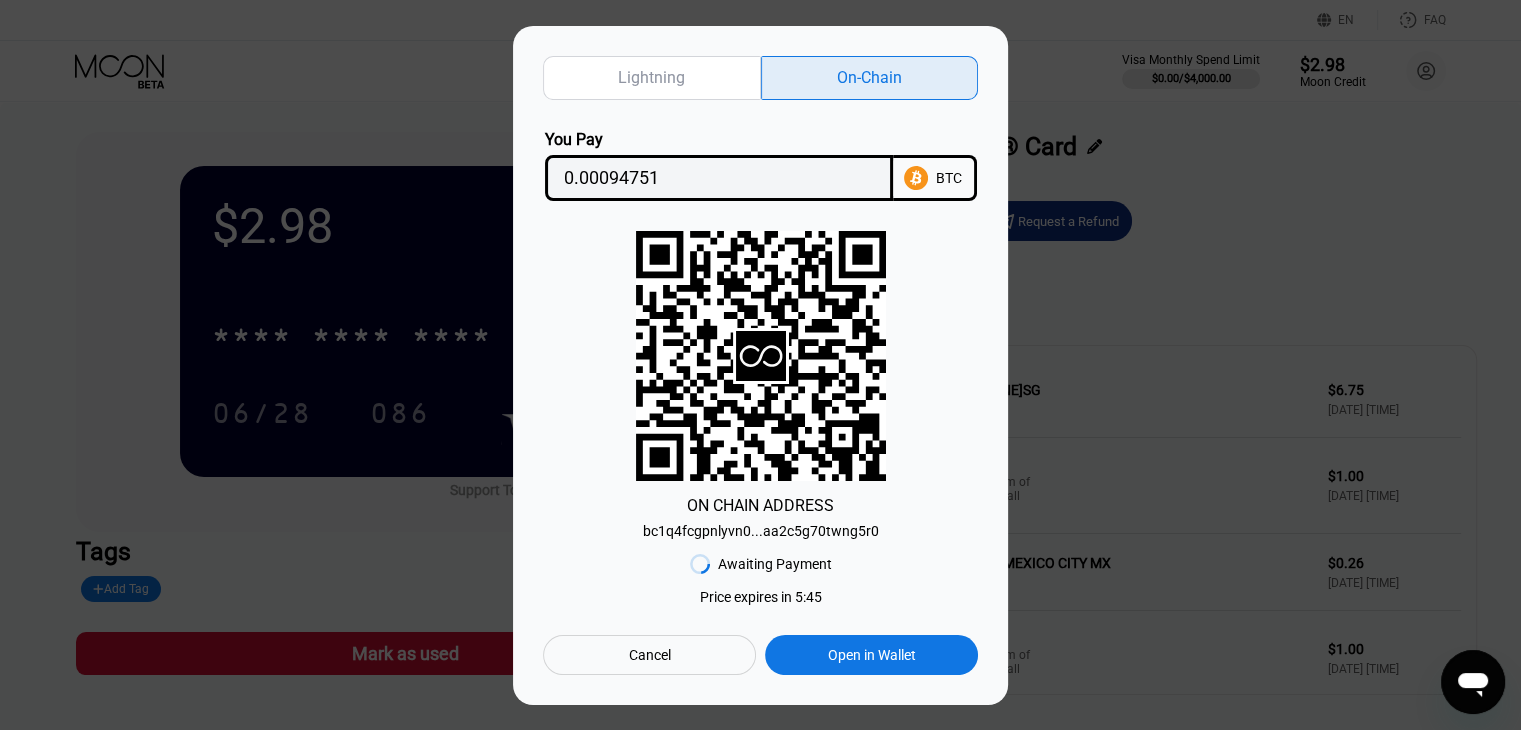 click on "0.00094751" at bounding box center [719, 178] 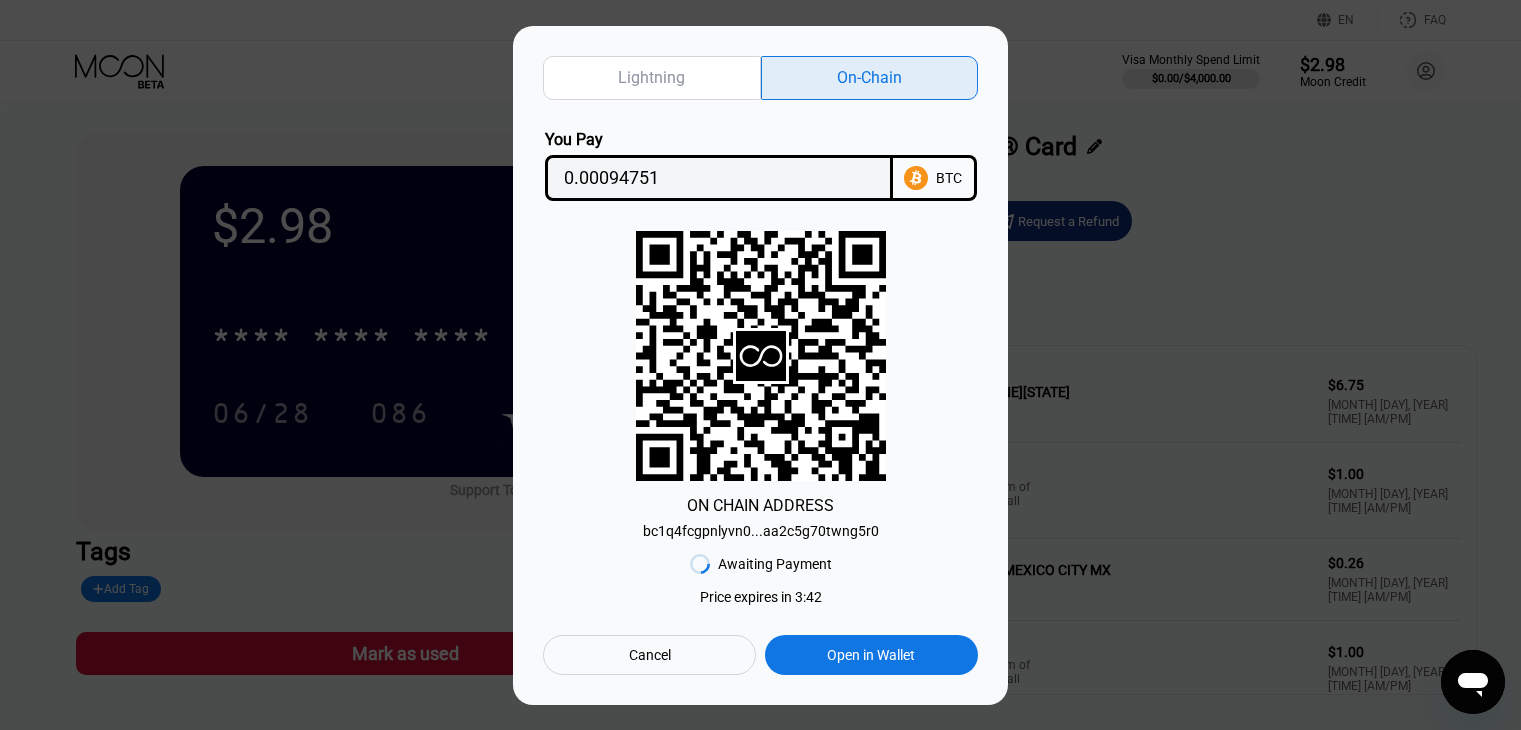 scroll, scrollTop: 0, scrollLeft: 0, axis: both 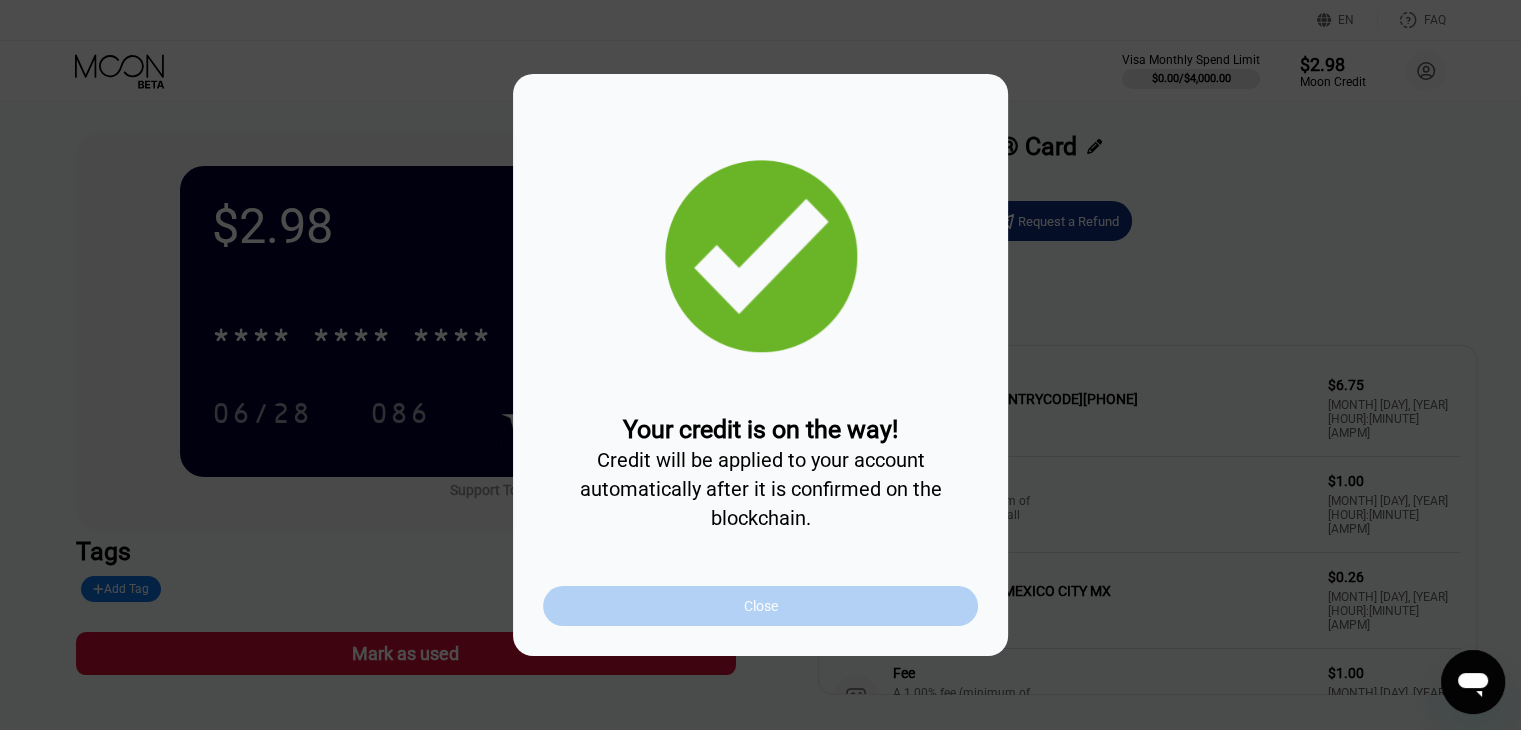 click on "Close" at bounding box center (760, 606) 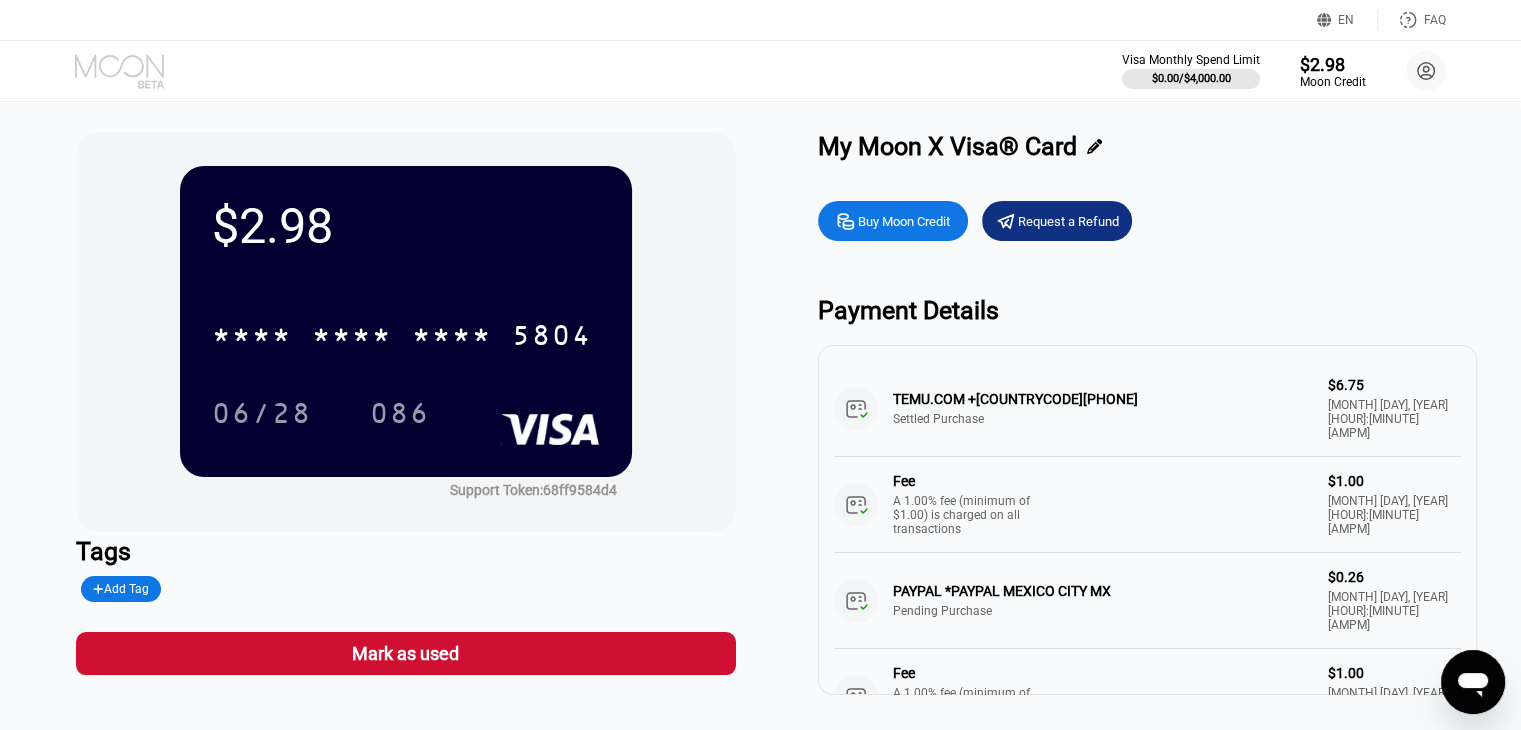 click 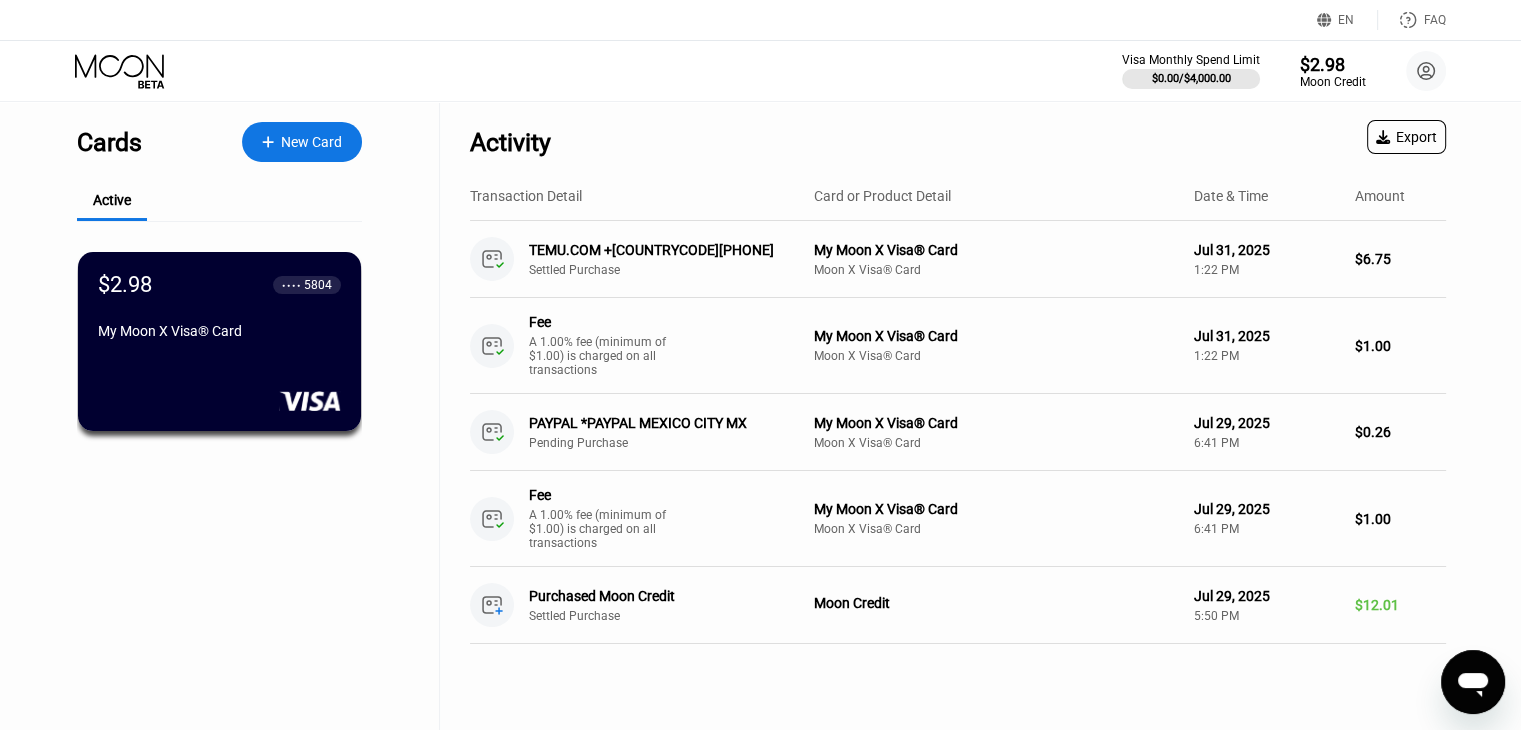 click on "5804" at bounding box center (318, 285) 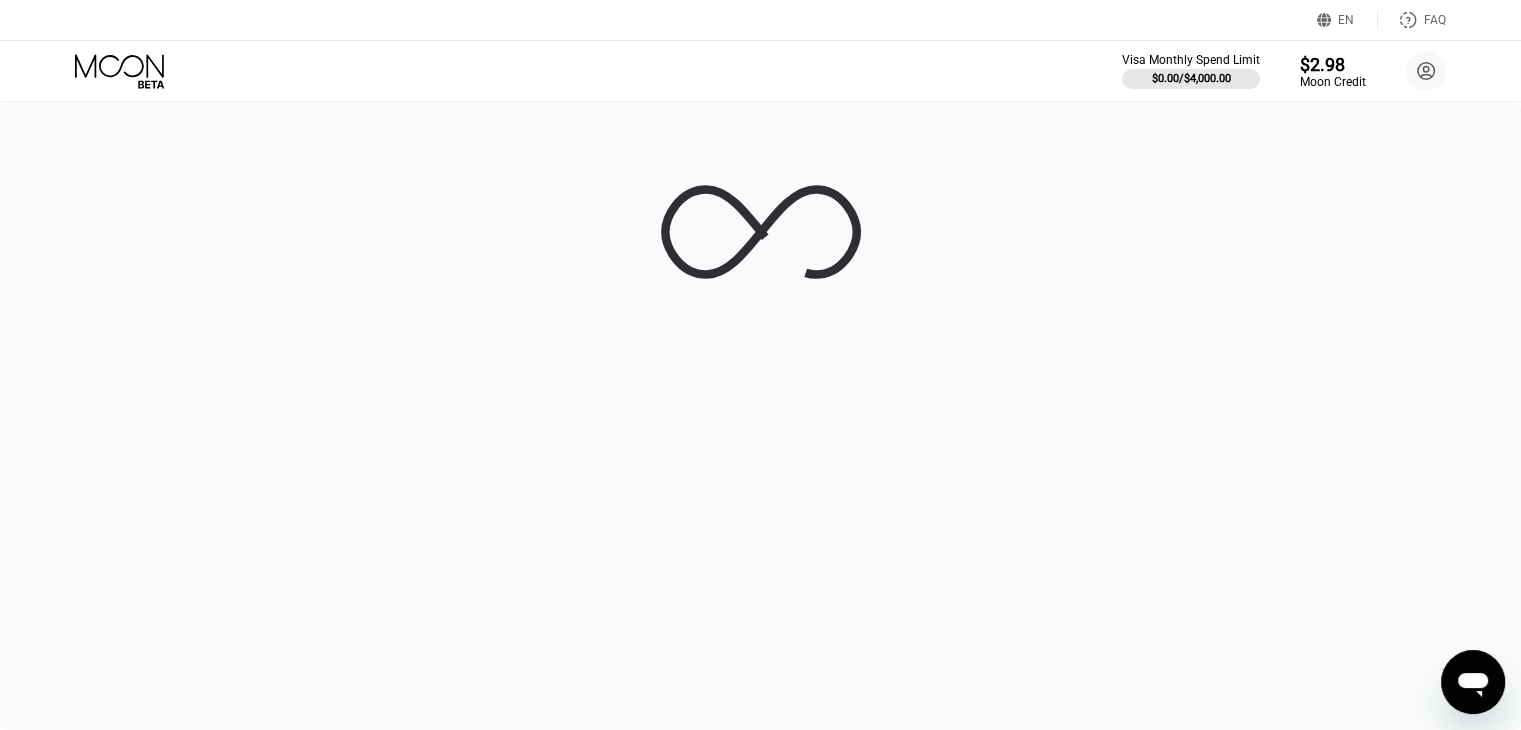 click at bounding box center (760, 416) 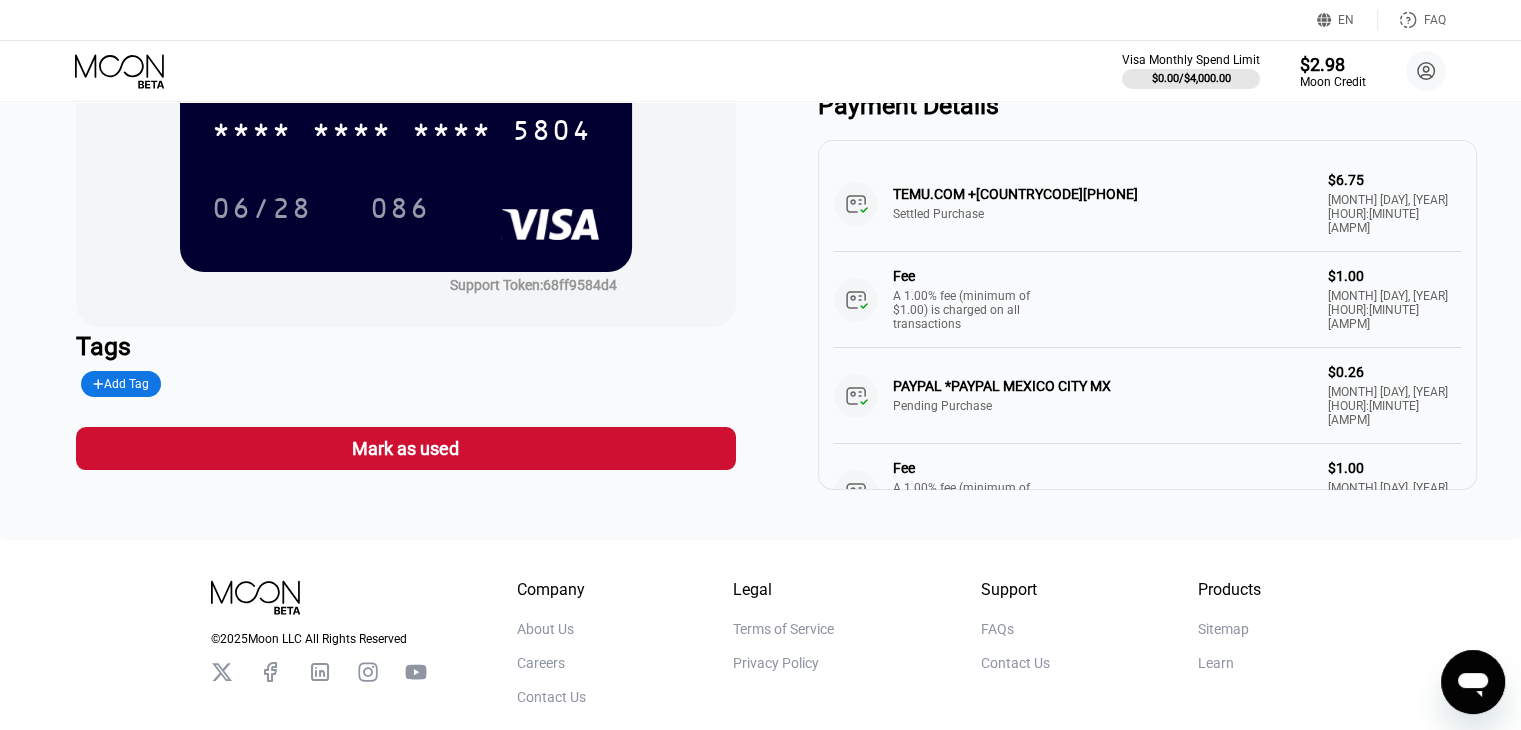 scroll, scrollTop: 0, scrollLeft: 0, axis: both 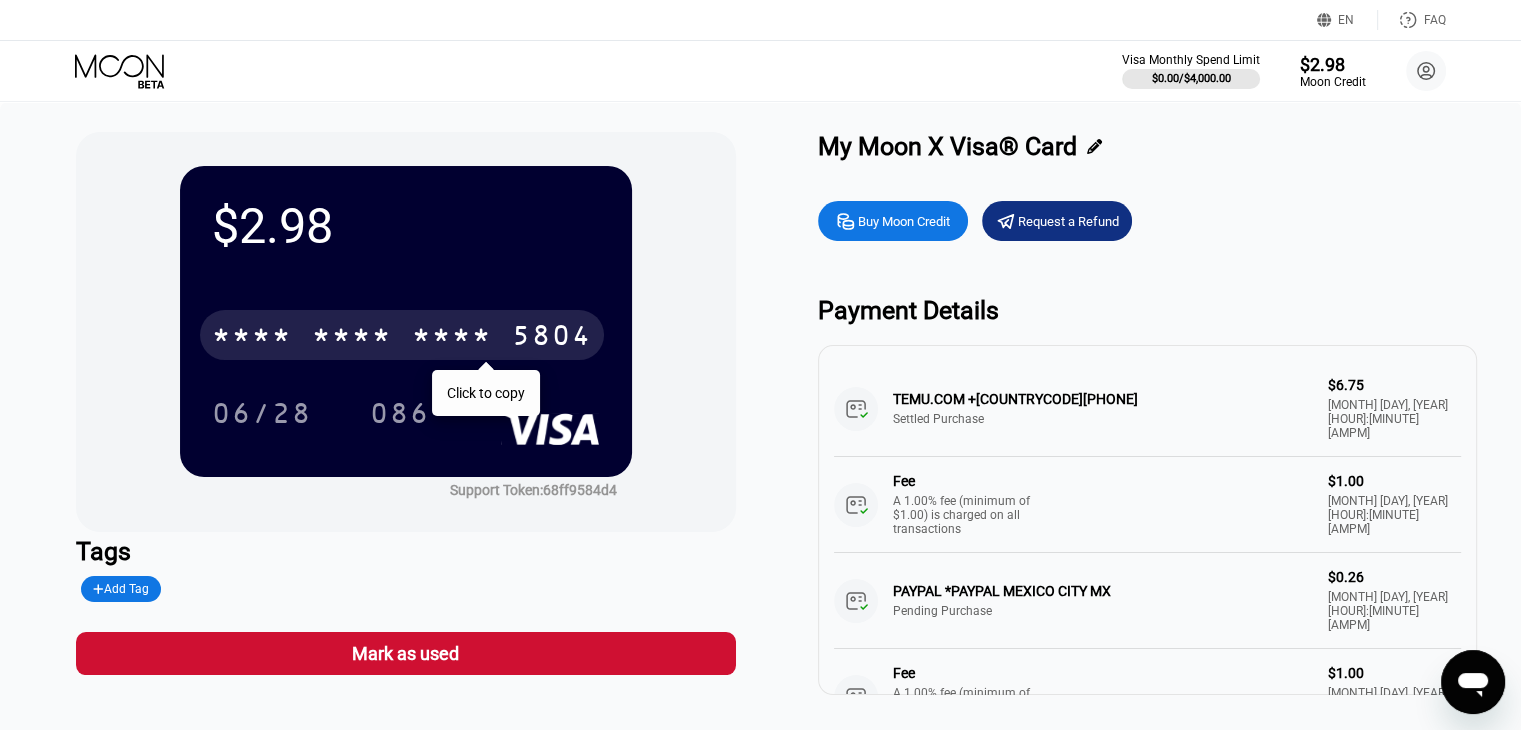 click on "* * * * * * * * * * * * 5804" at bounding box center [402, 335] 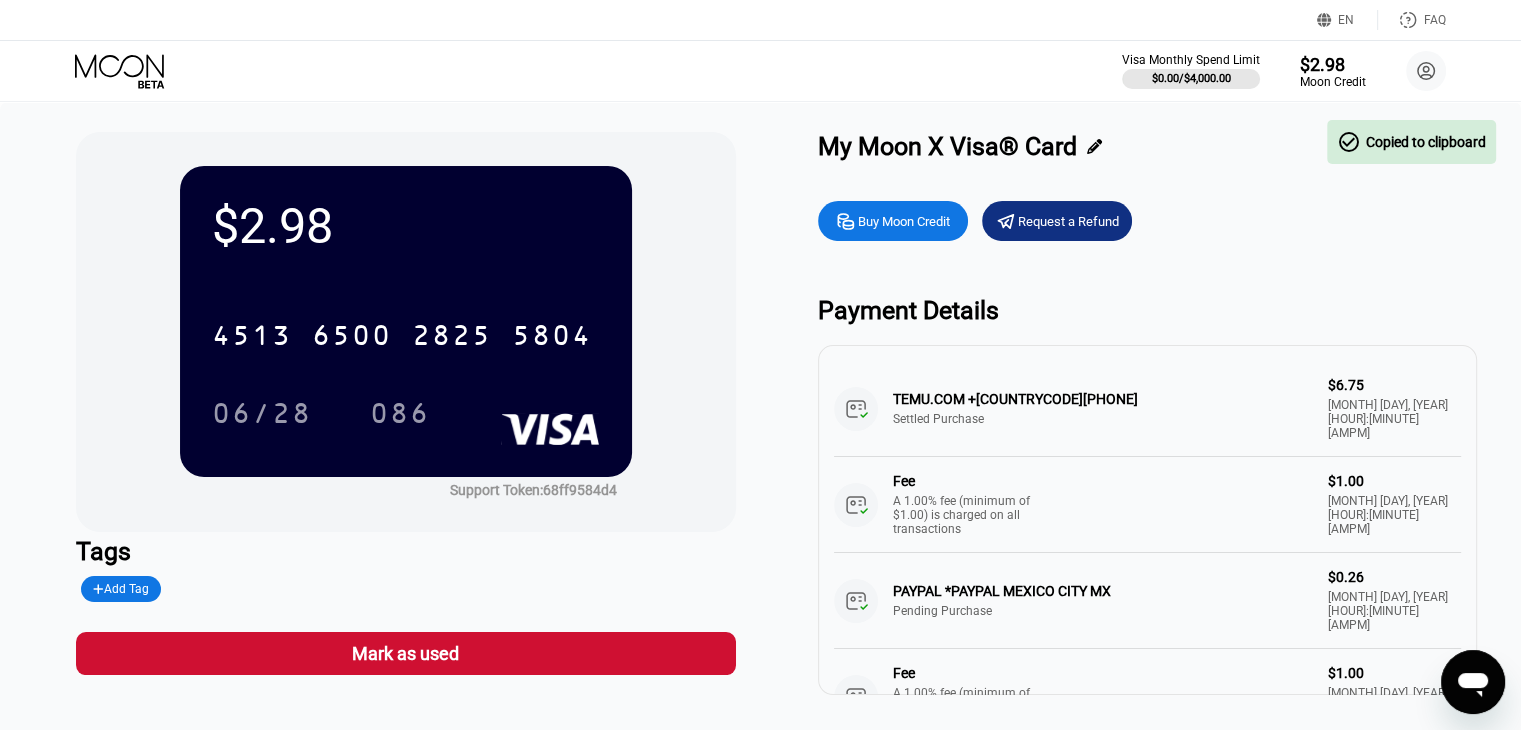 click on "$2.98" at bounding box center (406, 226) 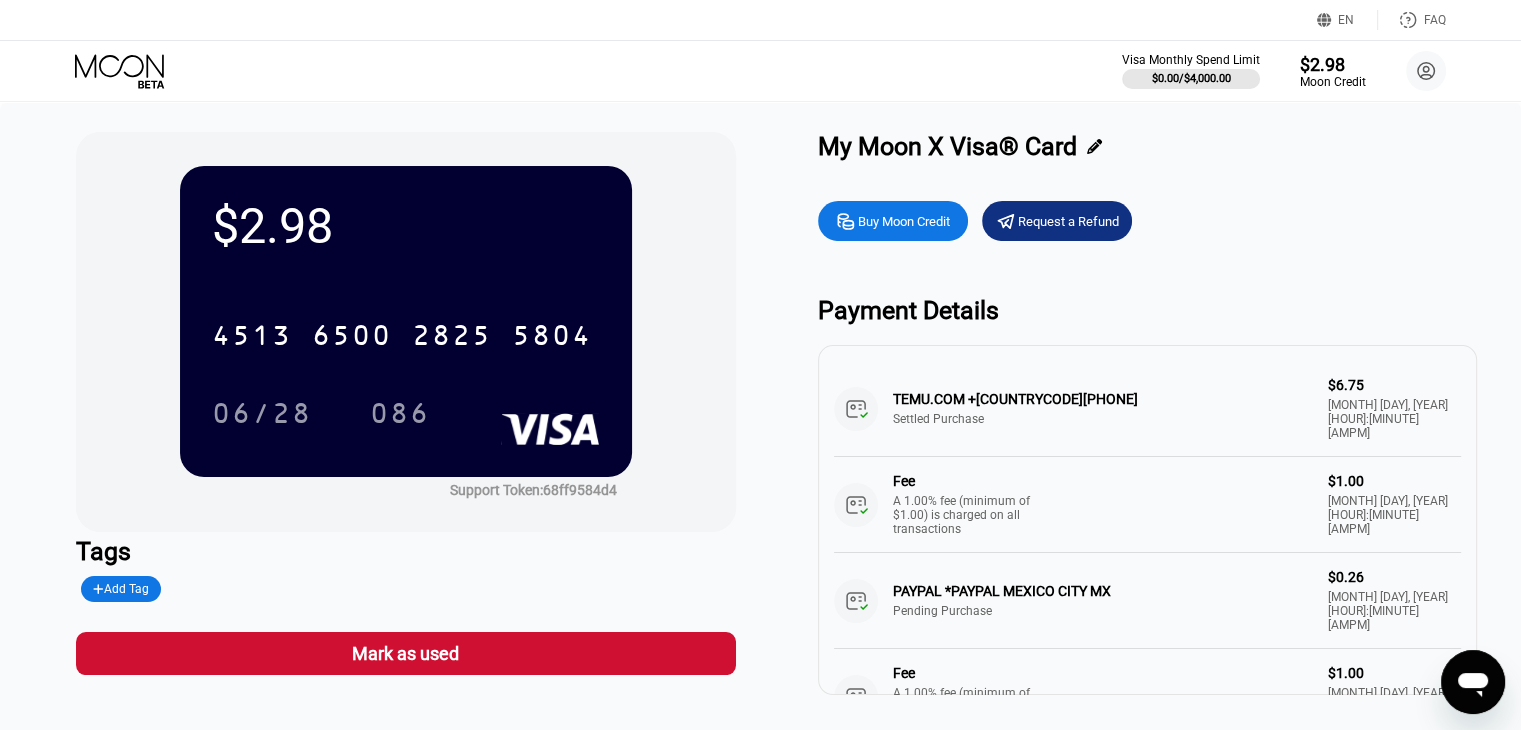 click 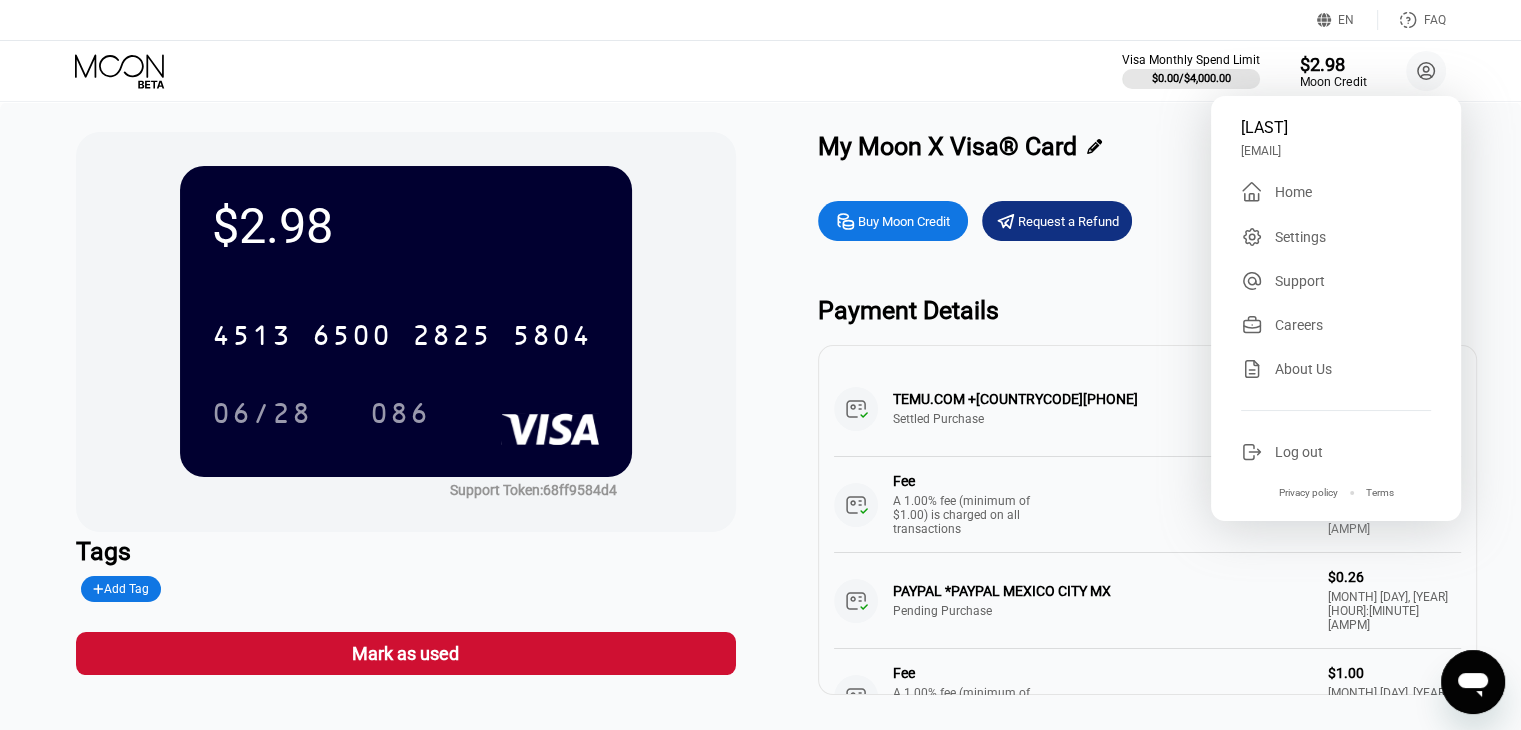 click on "$2.98" at bounding box center [1332, 63] 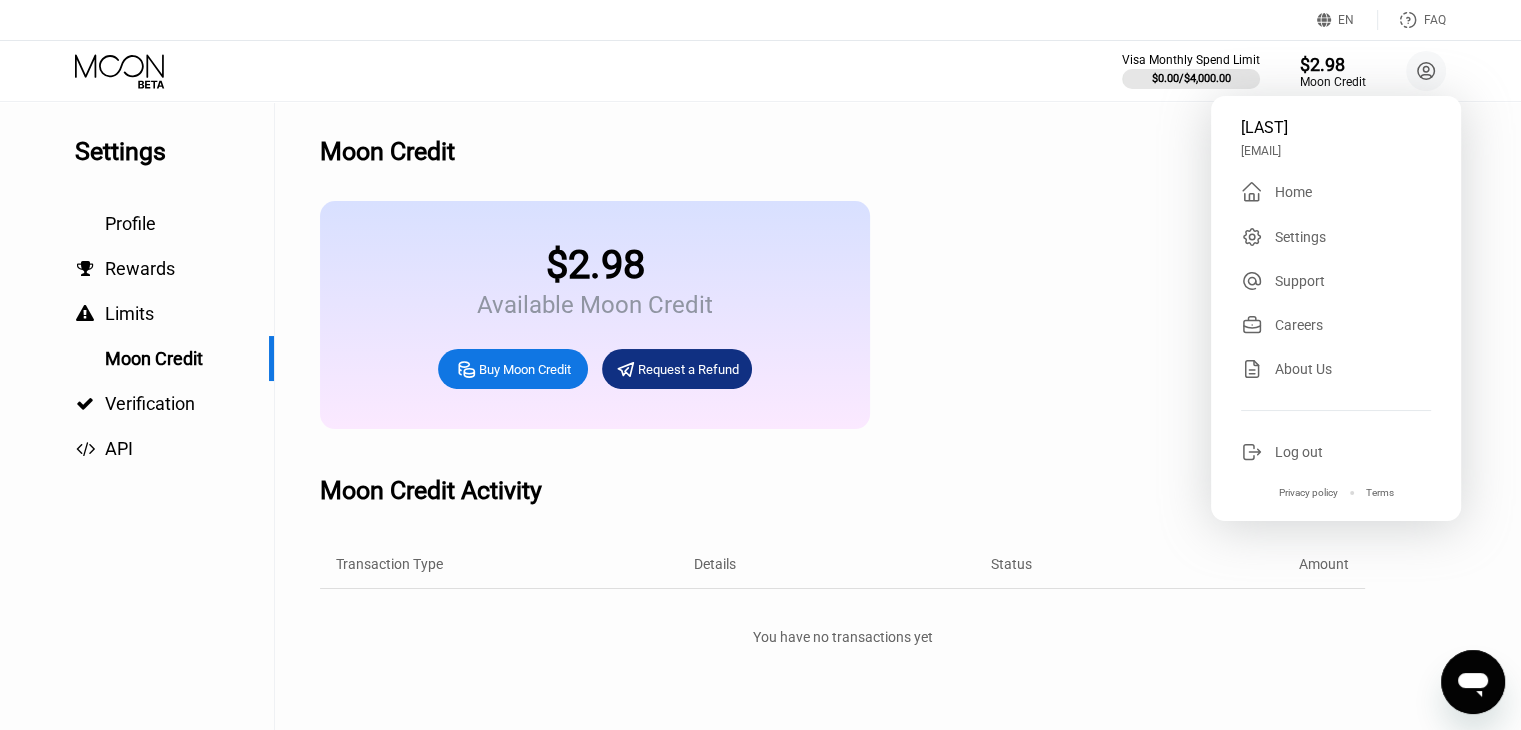 click on "Moon Credit Activity" at bounding box center [842, 490] 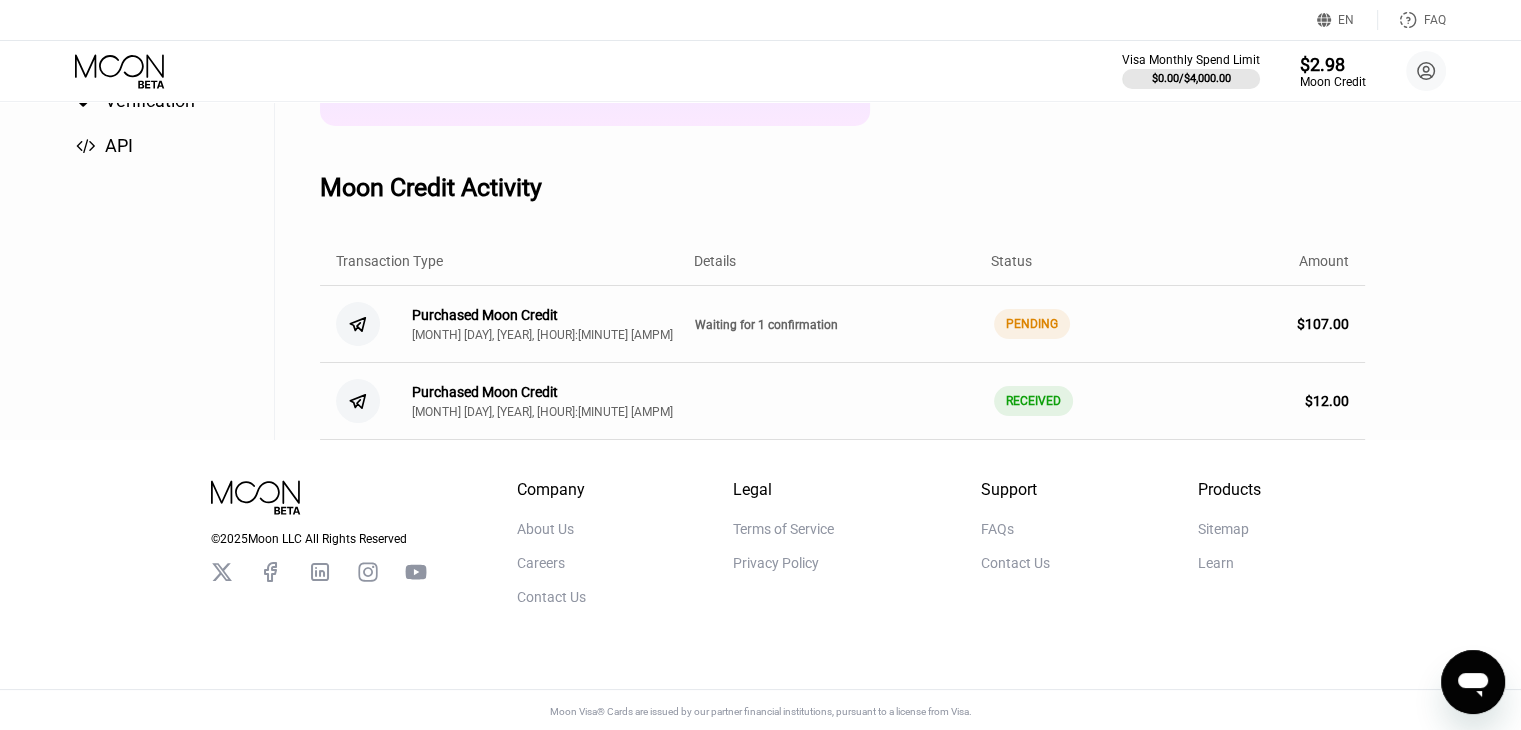 scroll, scrollTop: 291, scrollLeft: 0, axis: vertical 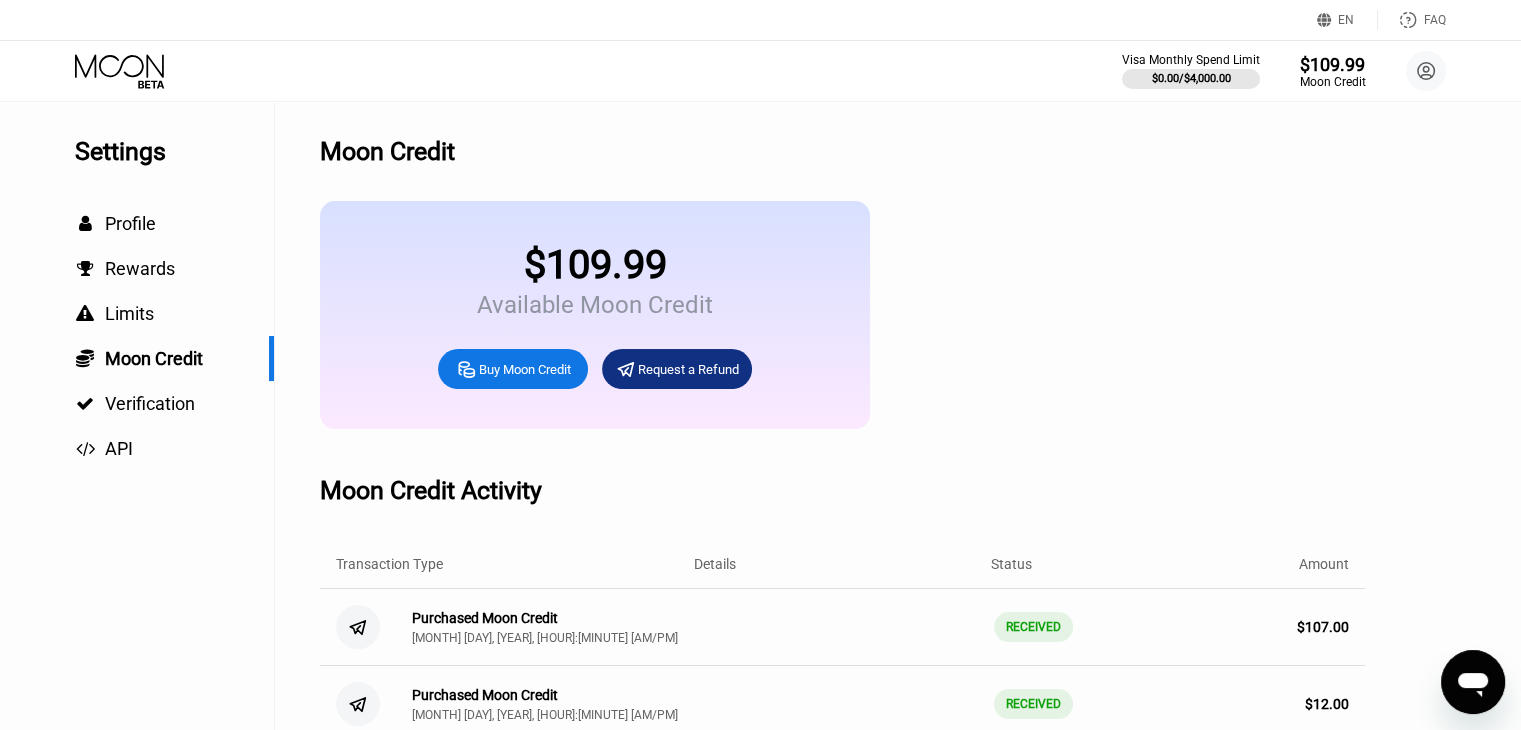 click 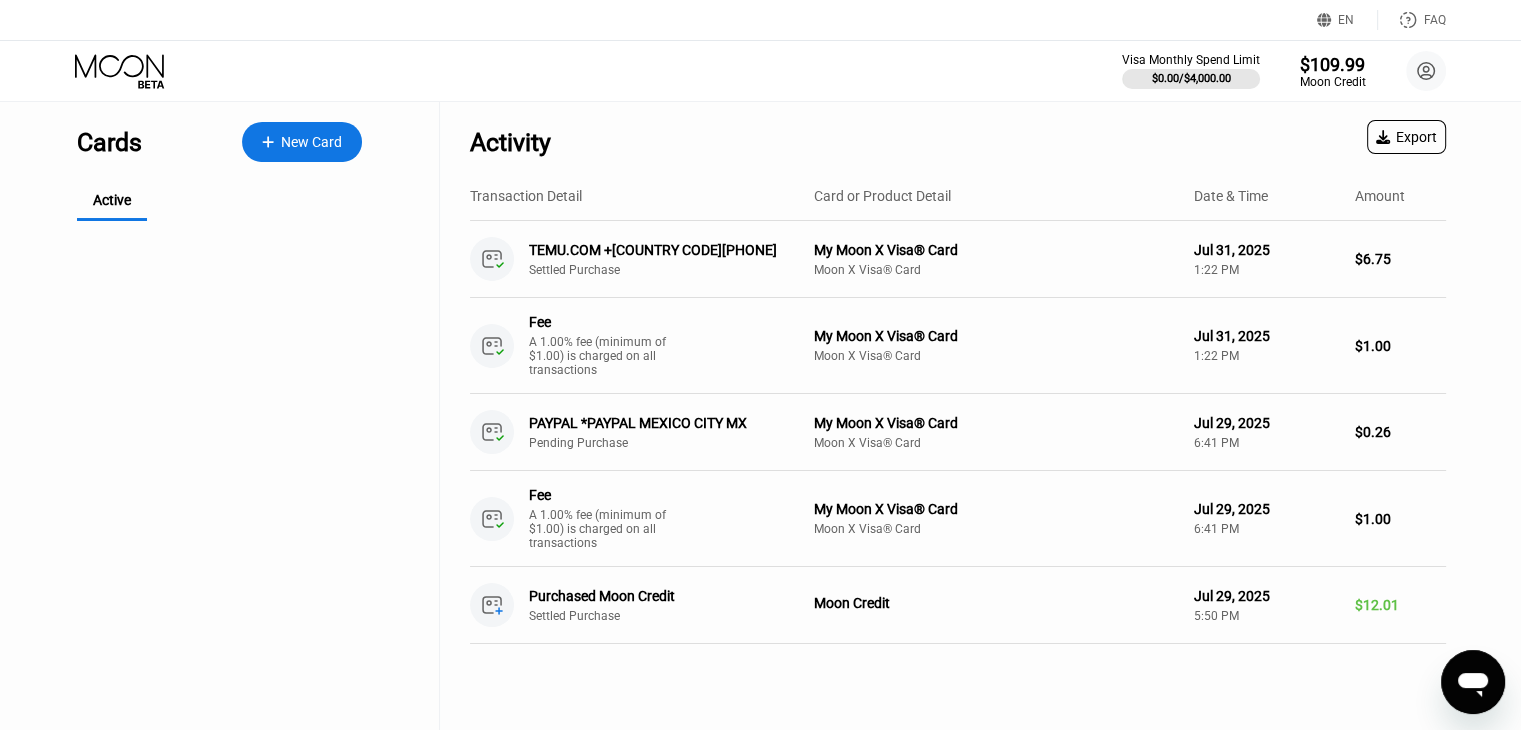 click 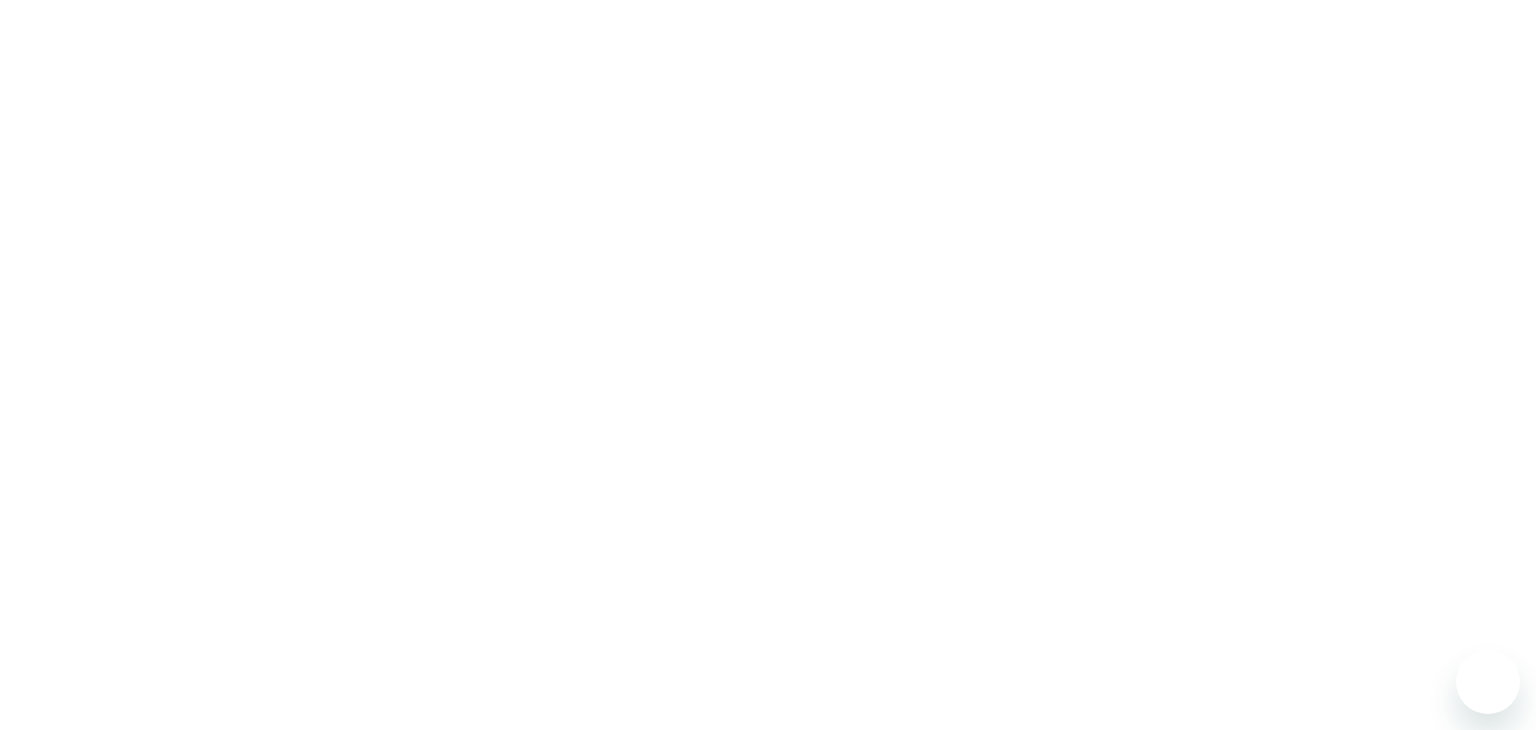 scroll, scrollTop: 0, scrollLeft: 0, axis: both 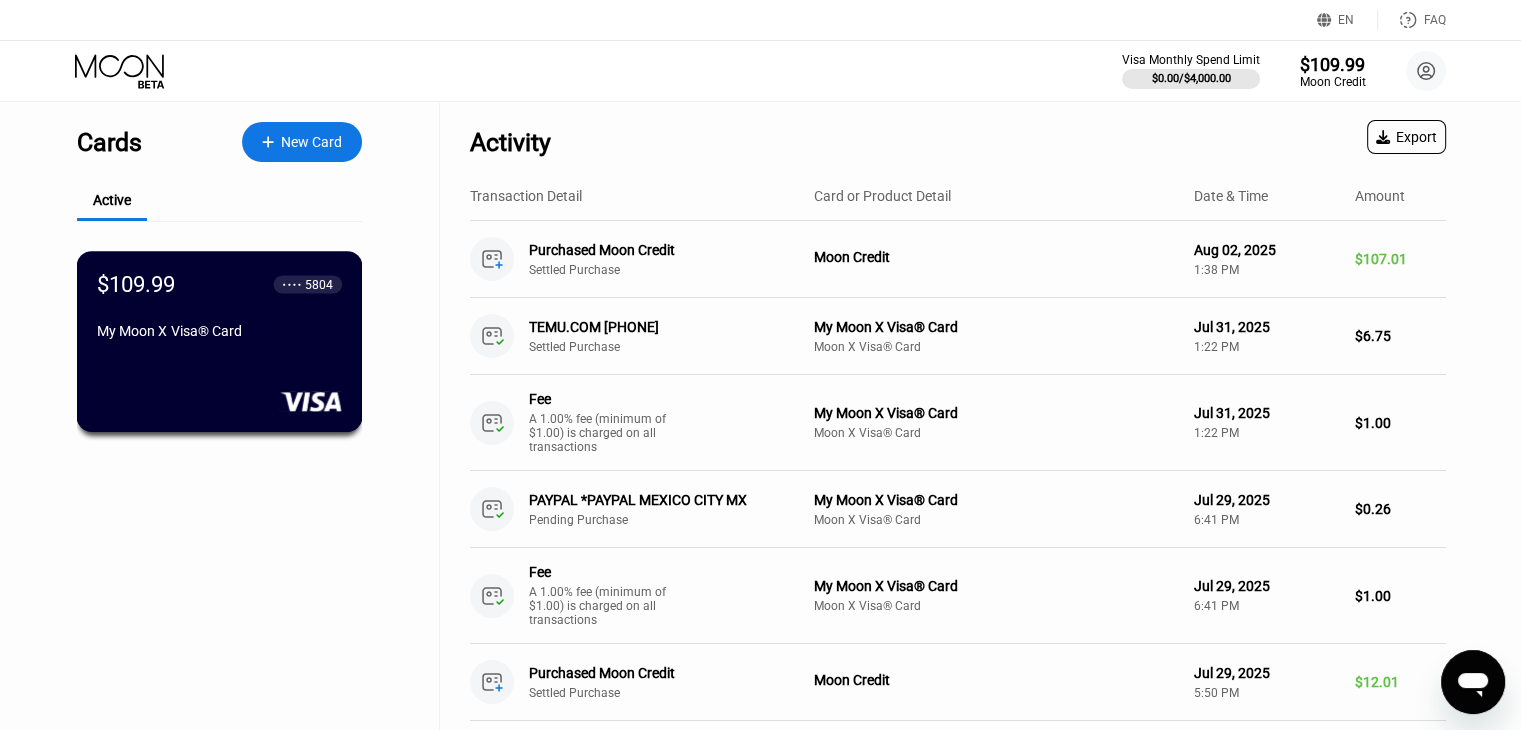 click on "$109.99 ● ● ● ● 5804 My Moon X Visa® Card" at bounding box center [219, 309] 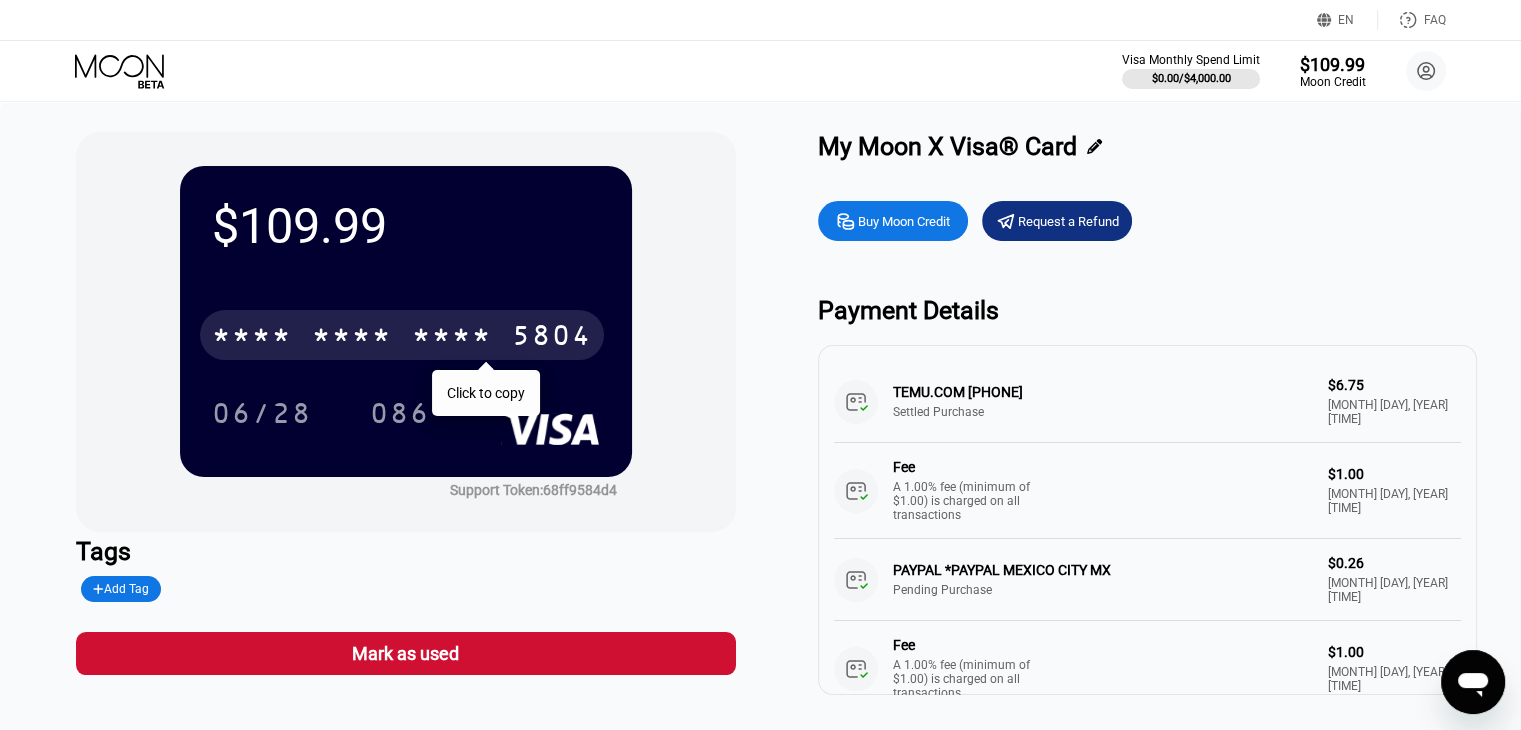 click on "* * * *" at bounding box center (352, 338) 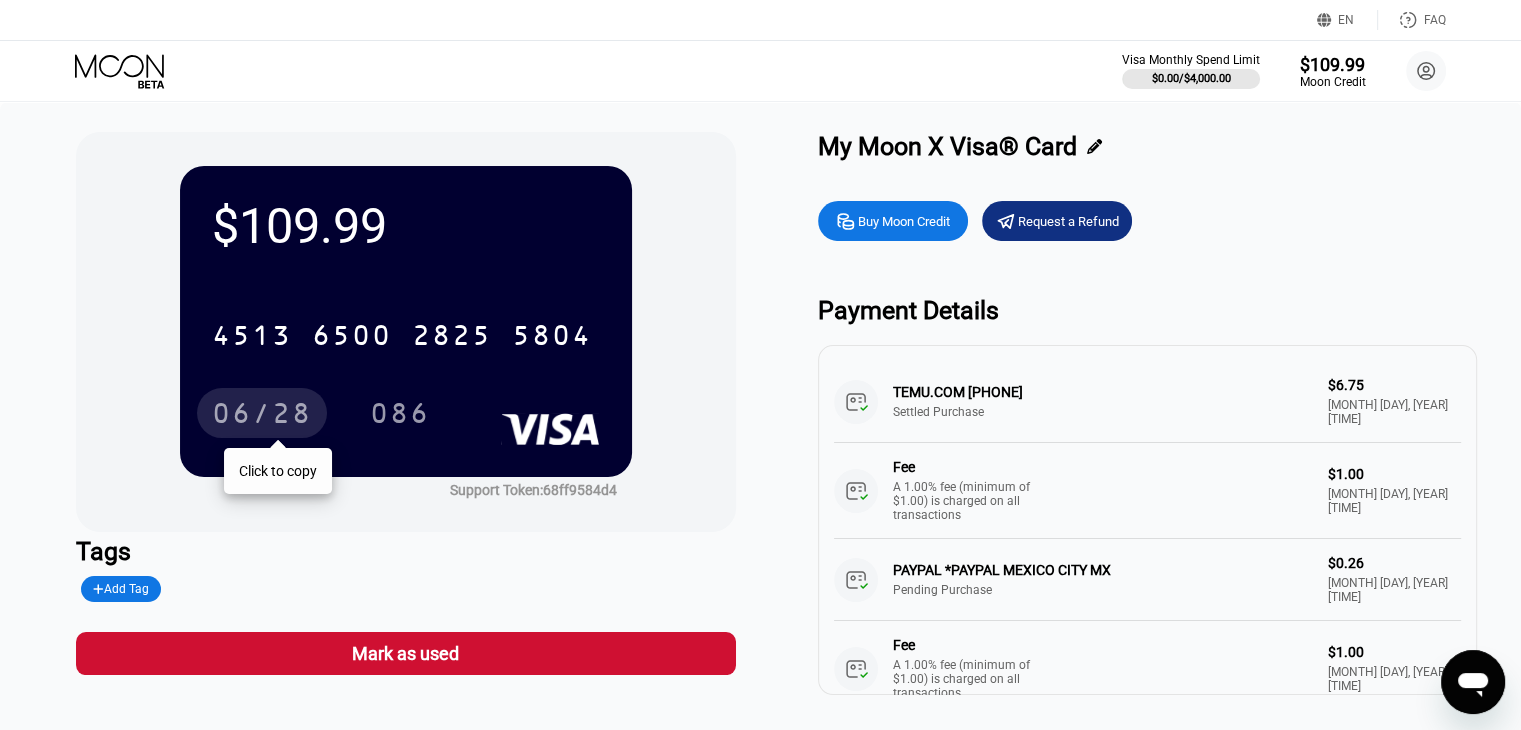 click on "06/28" at bounding box center (262, 416) 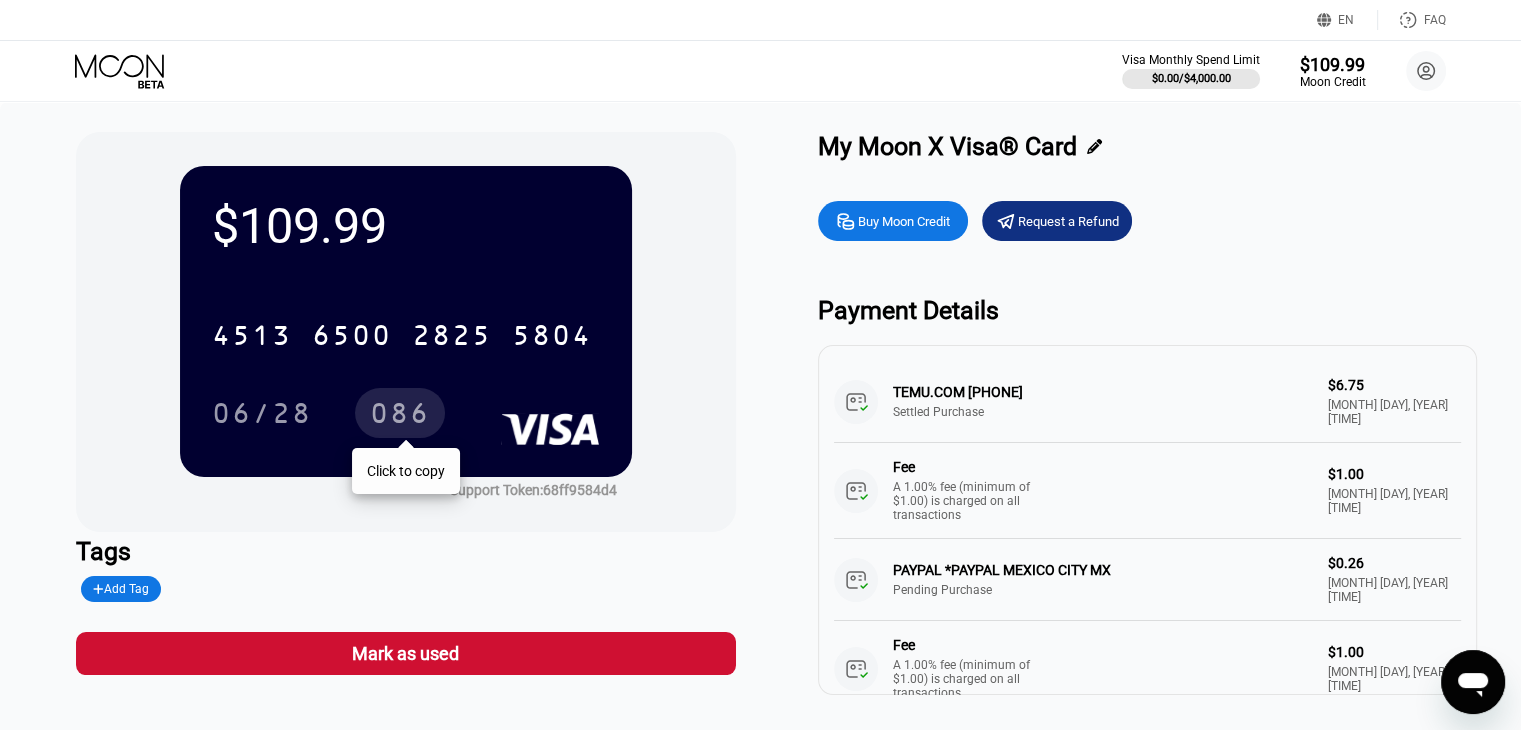 click on "086" at bounding box center (400, 413) 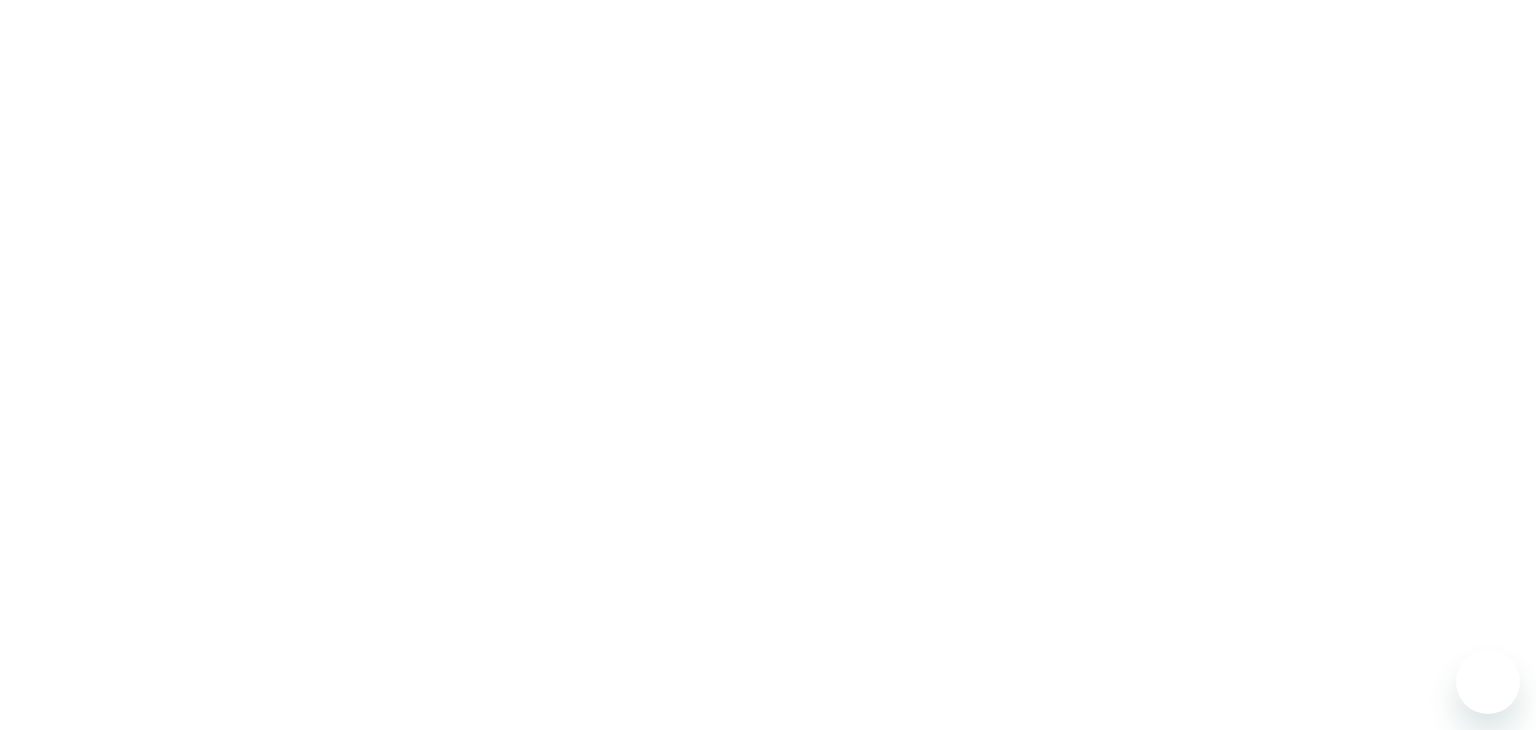 scroll, scrollTop: 0, scrollLeft: 0, axis: both 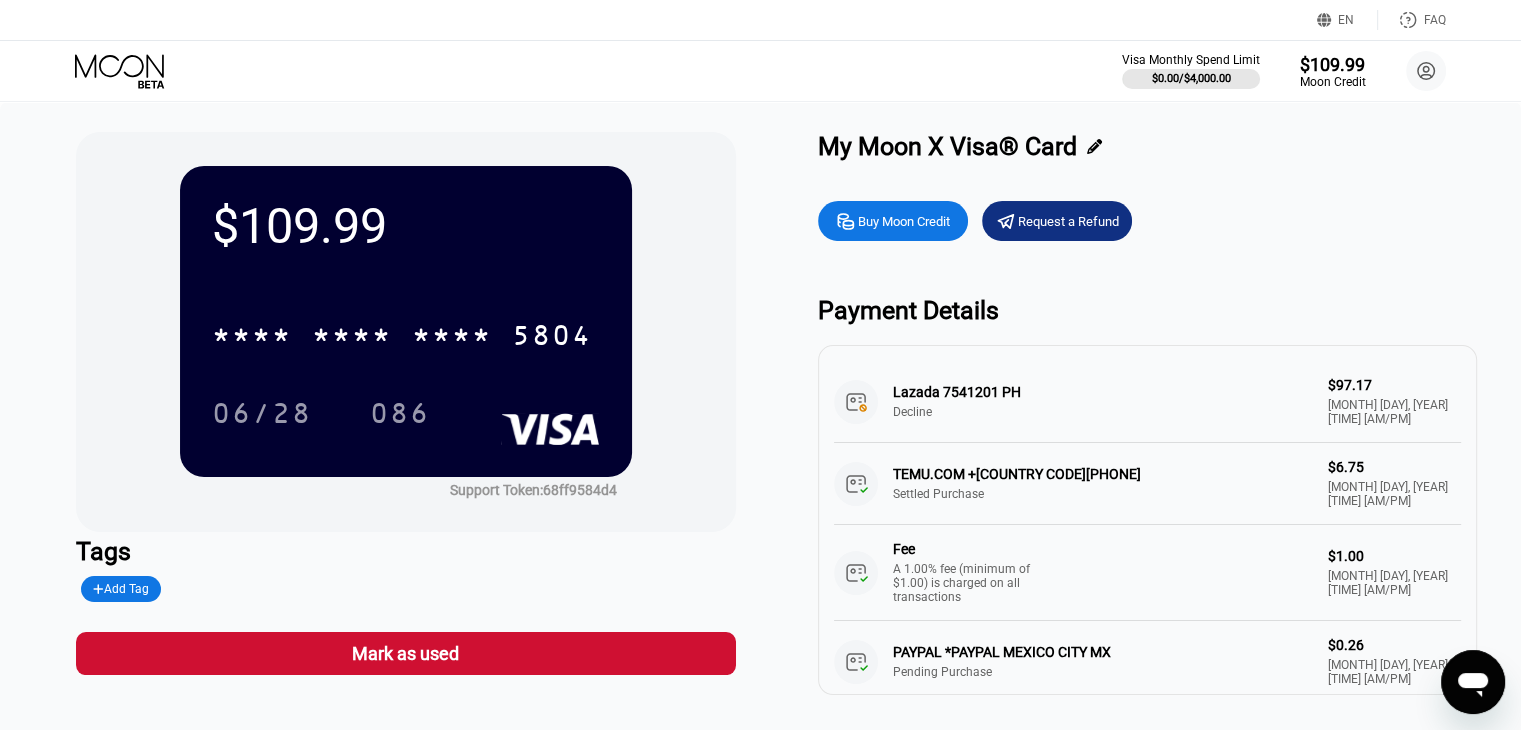 drag, startPoint x: 1108, startPoint y: 417, endPoint x: 958, endPoint y: 417, distance: 150 